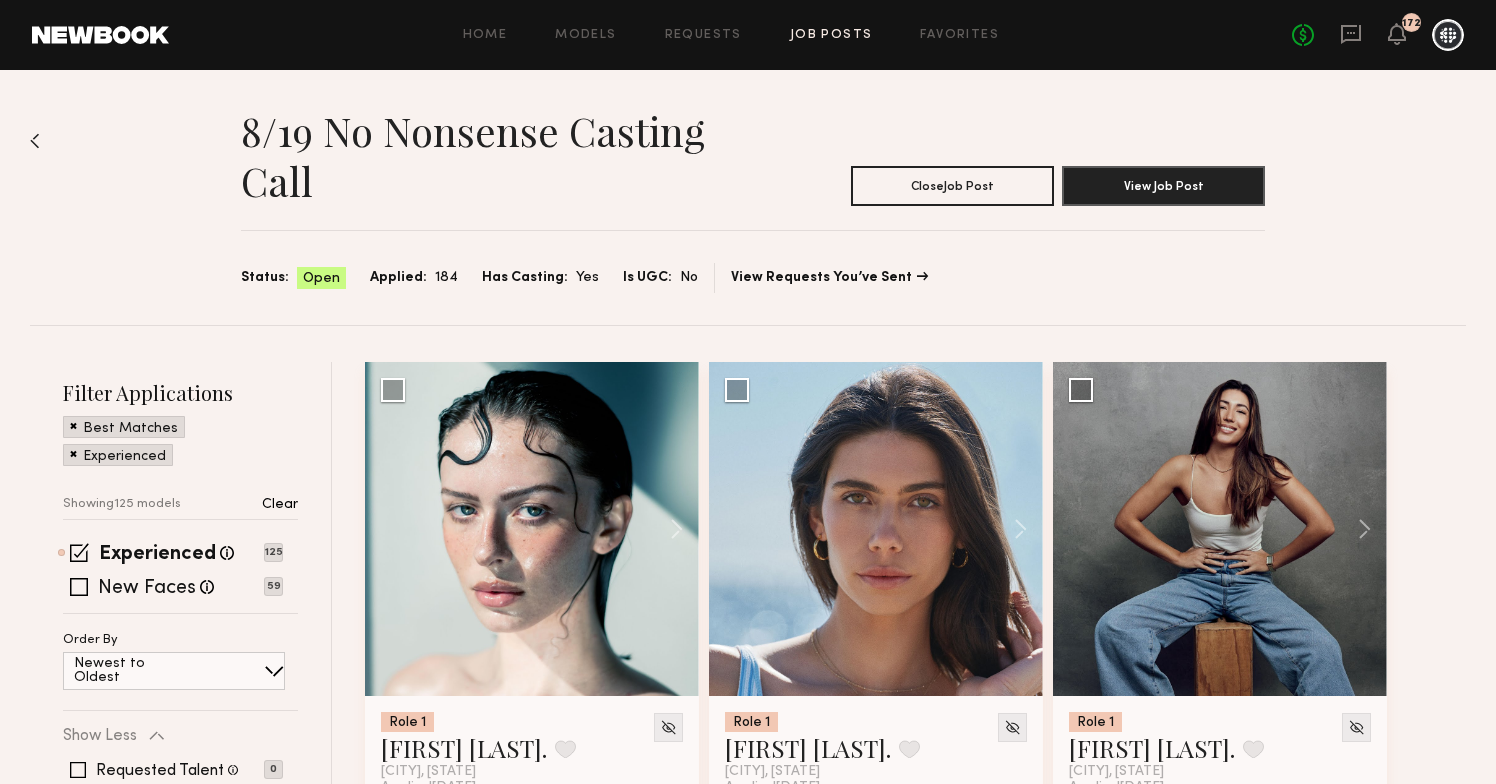 scroll, scrollTop: 177, scrollLeft: 0, axis: vertical 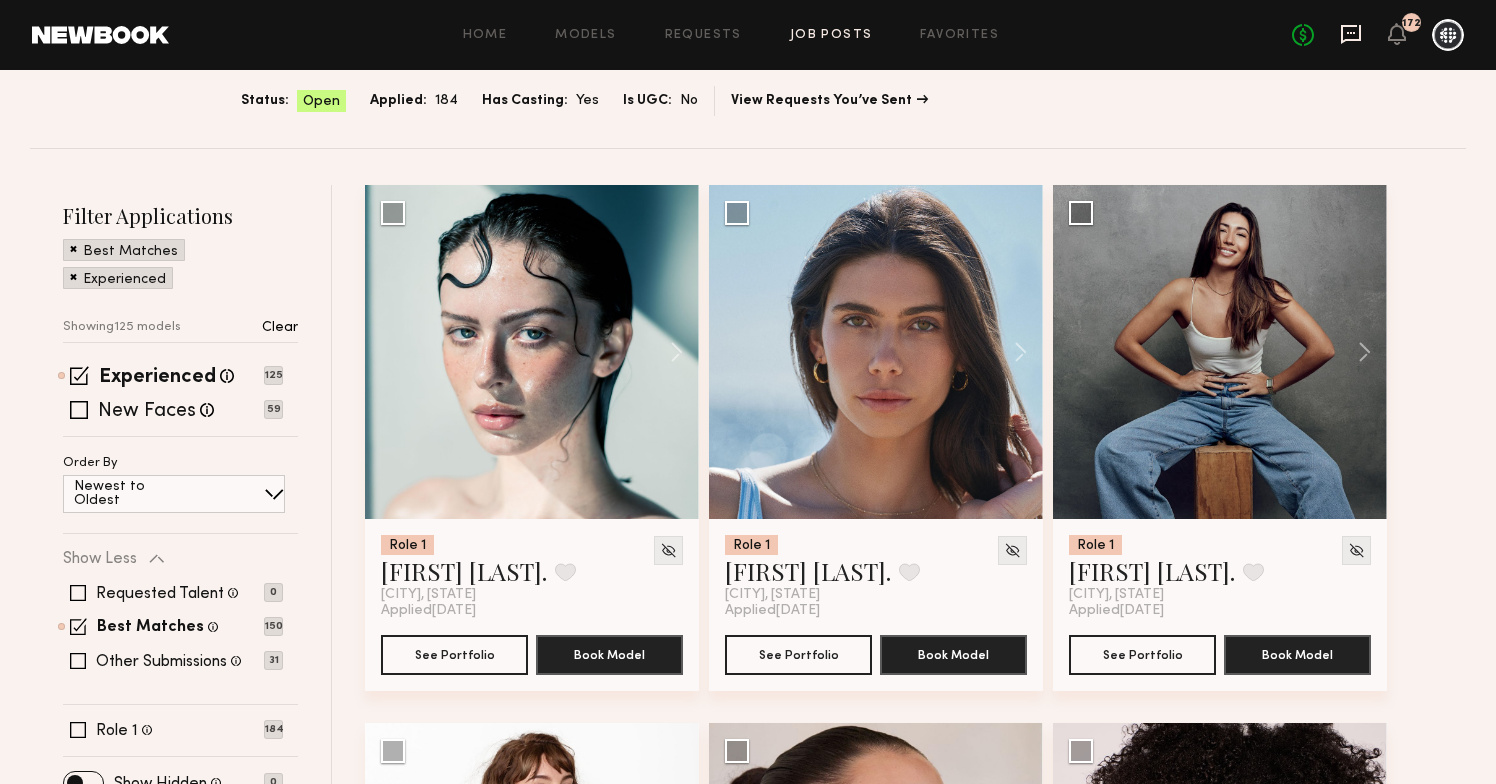 click 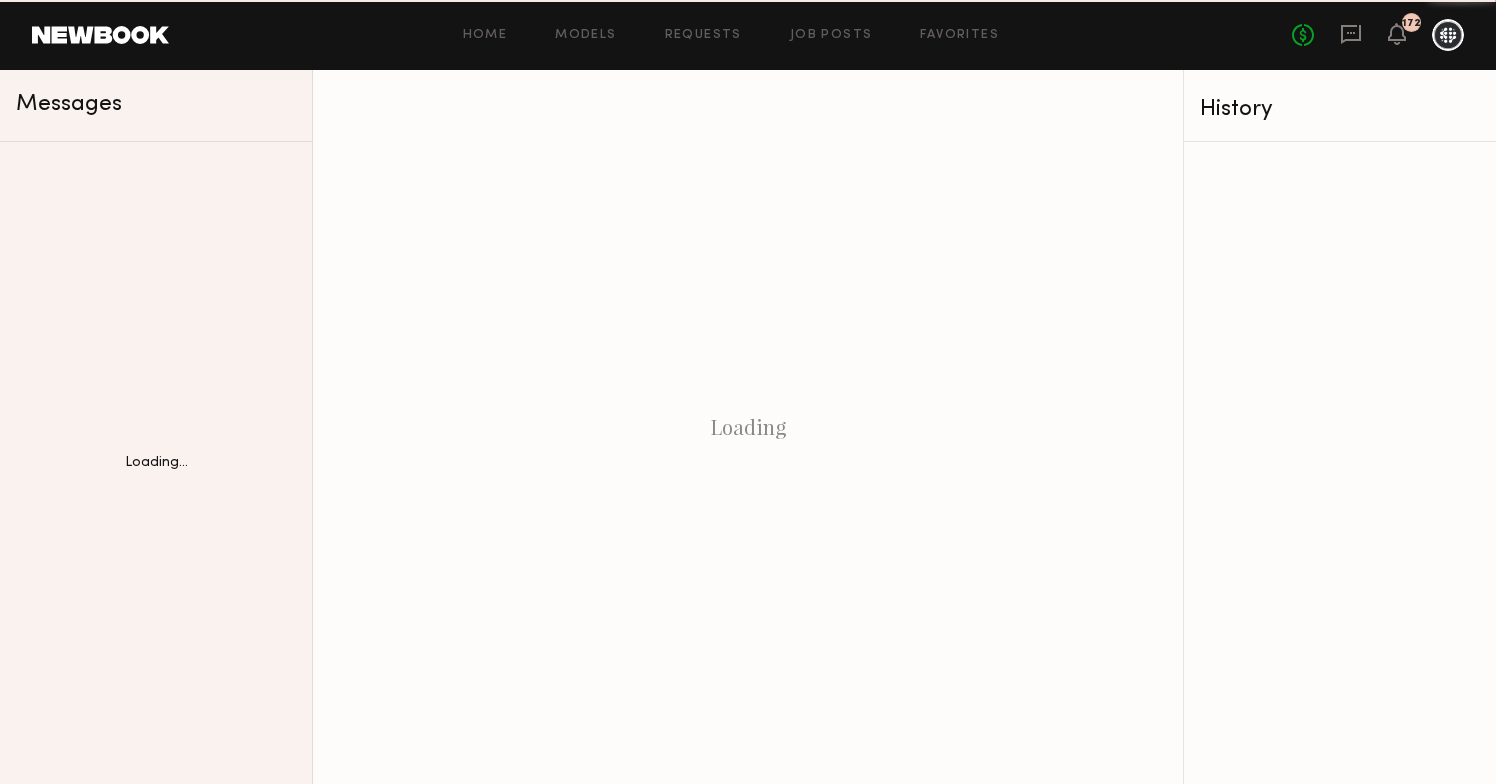scroll, scrollTop: 0, scrollLeft: 0, axis: both 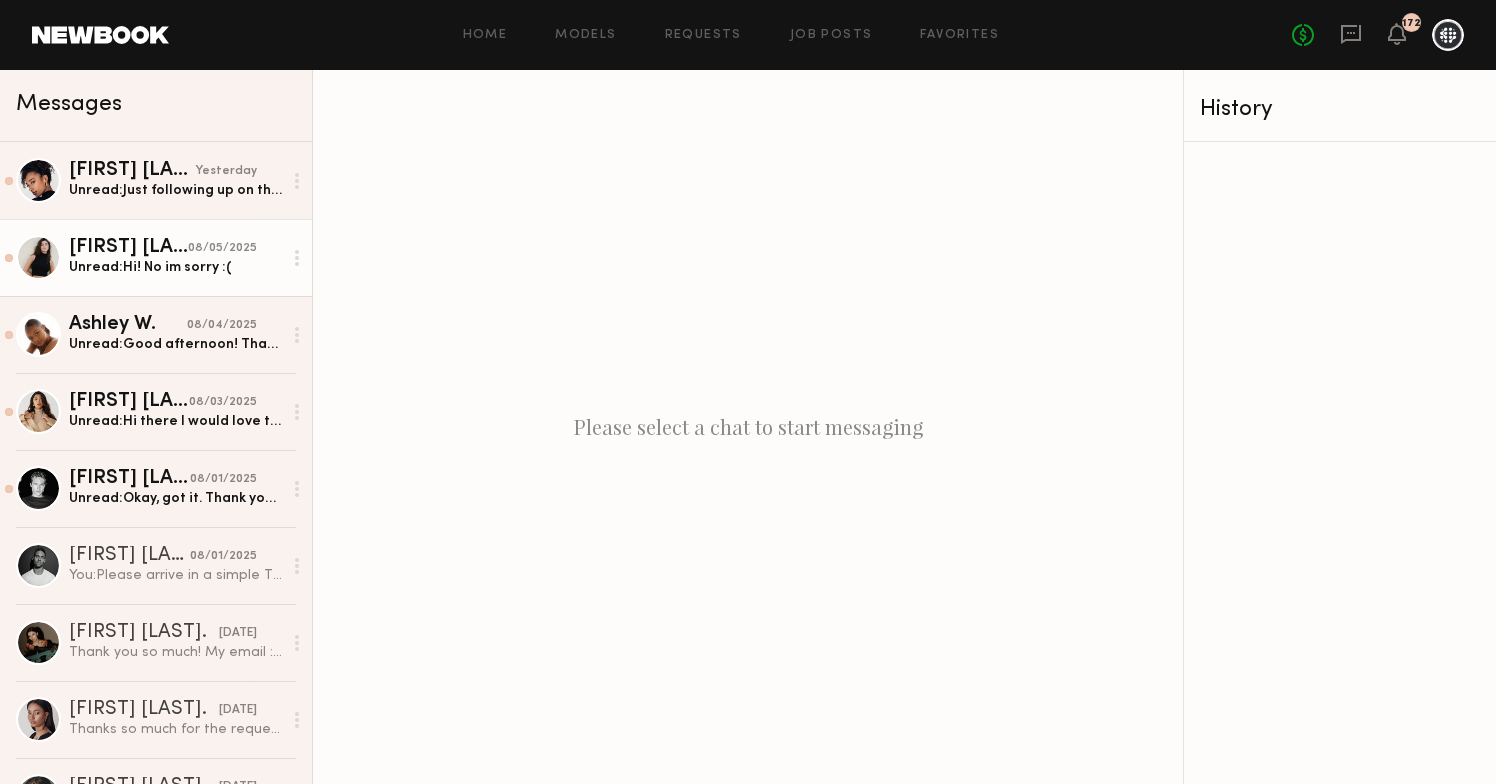 click on "Unread:  Hi! No im sorry :(" 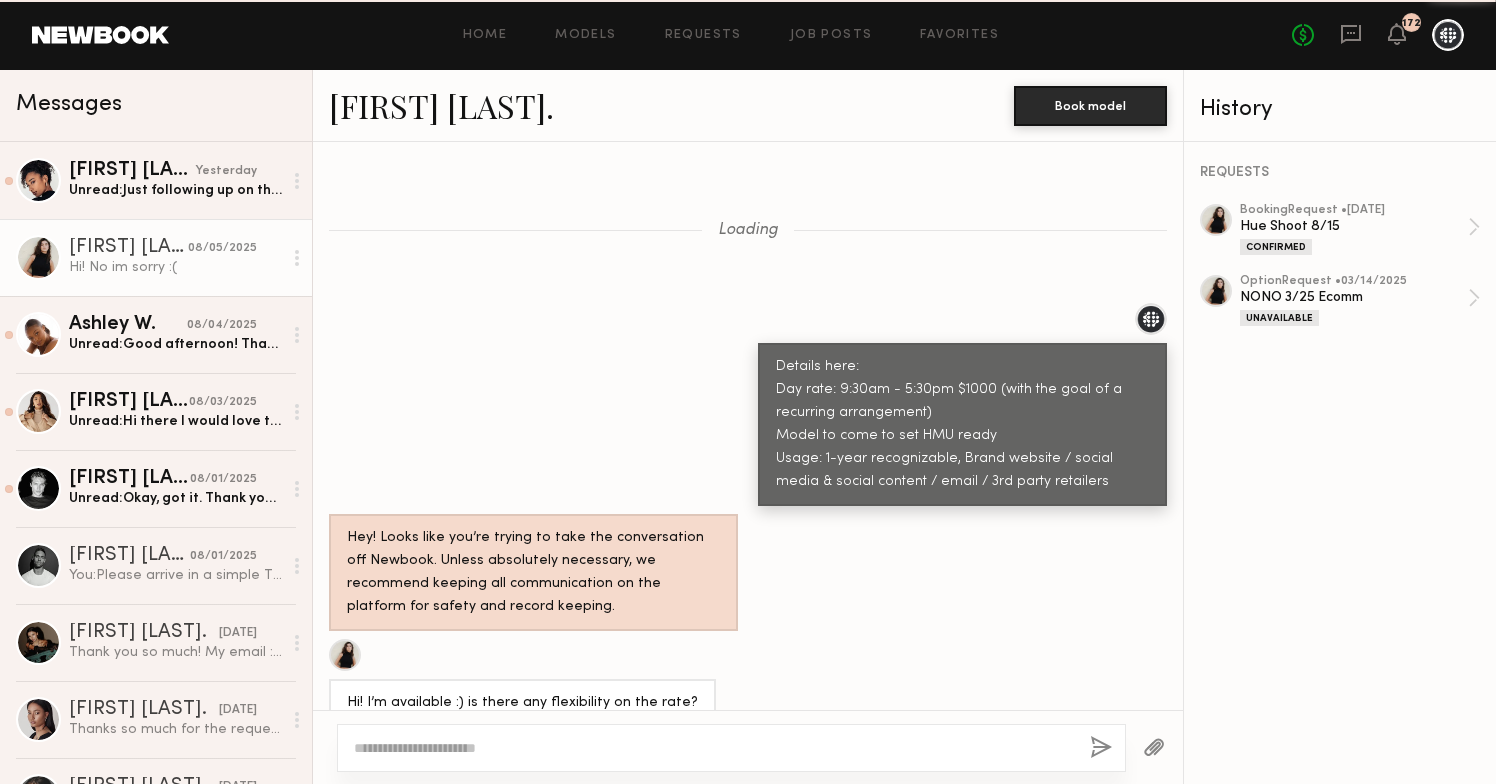 scroll, scrollTop: 1140, scrollLeft: 0, axis: vertical 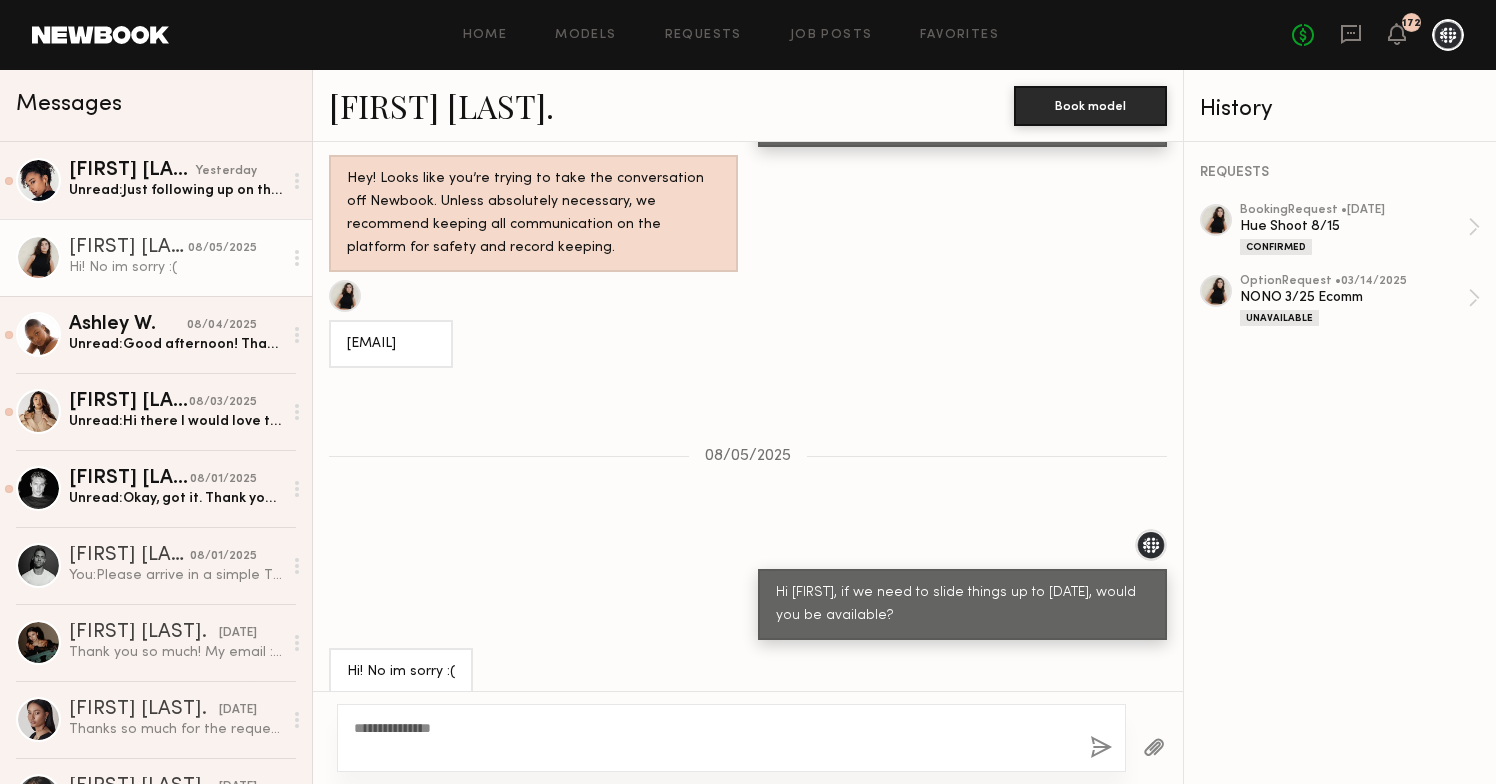 type on "**********" 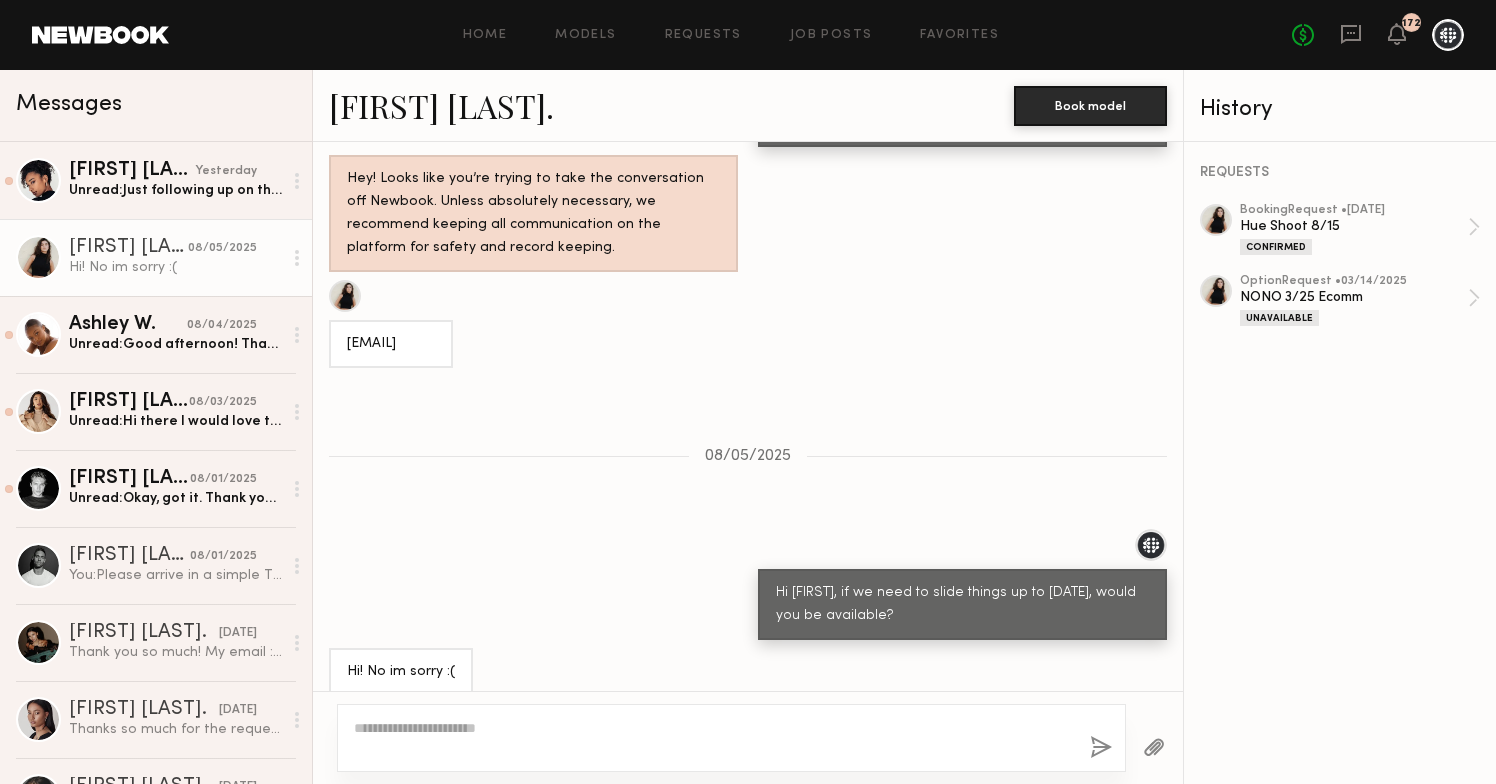 scroll, scrollTop: 1540, scrollLeft: 0, axis: vertical 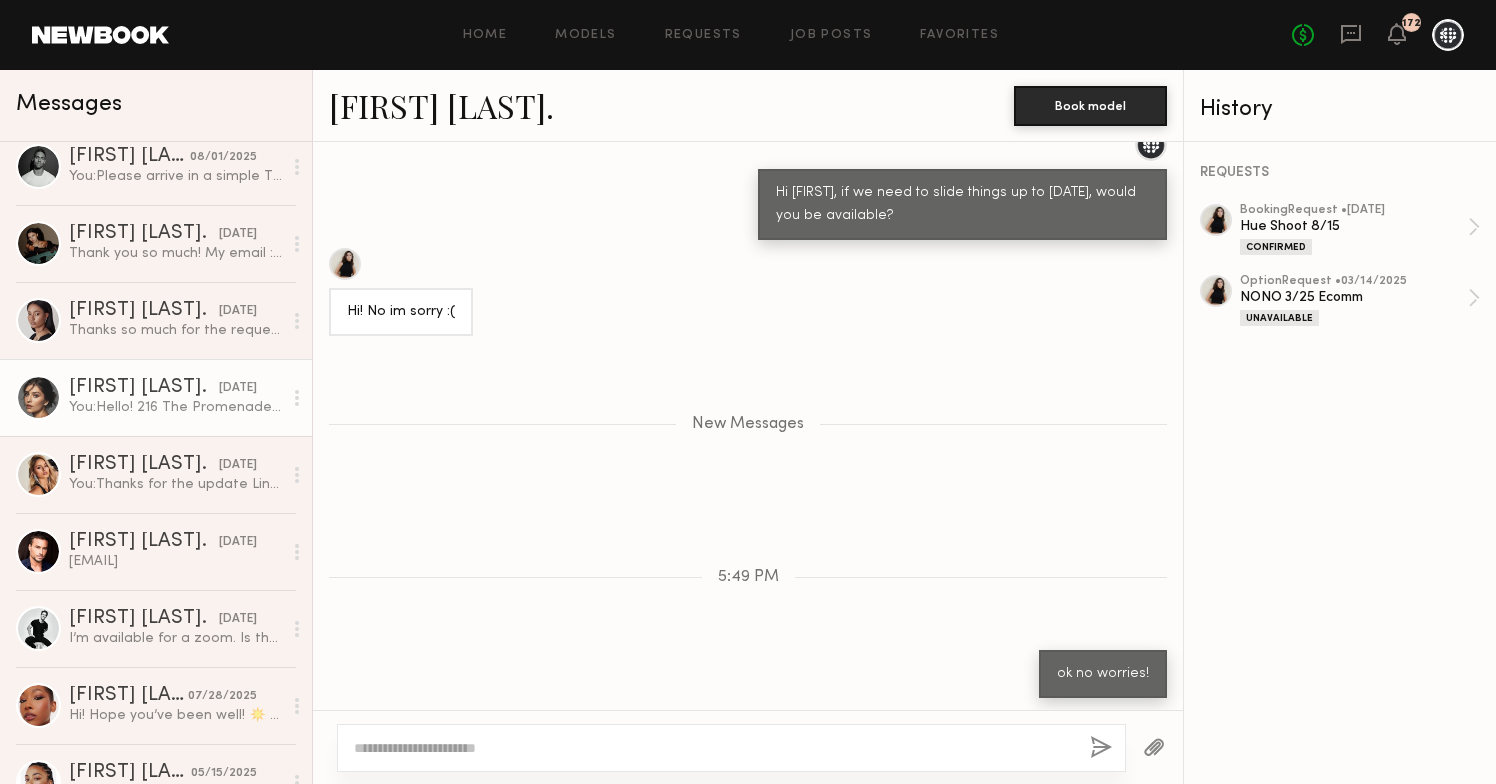 click on "[EMAIL]" 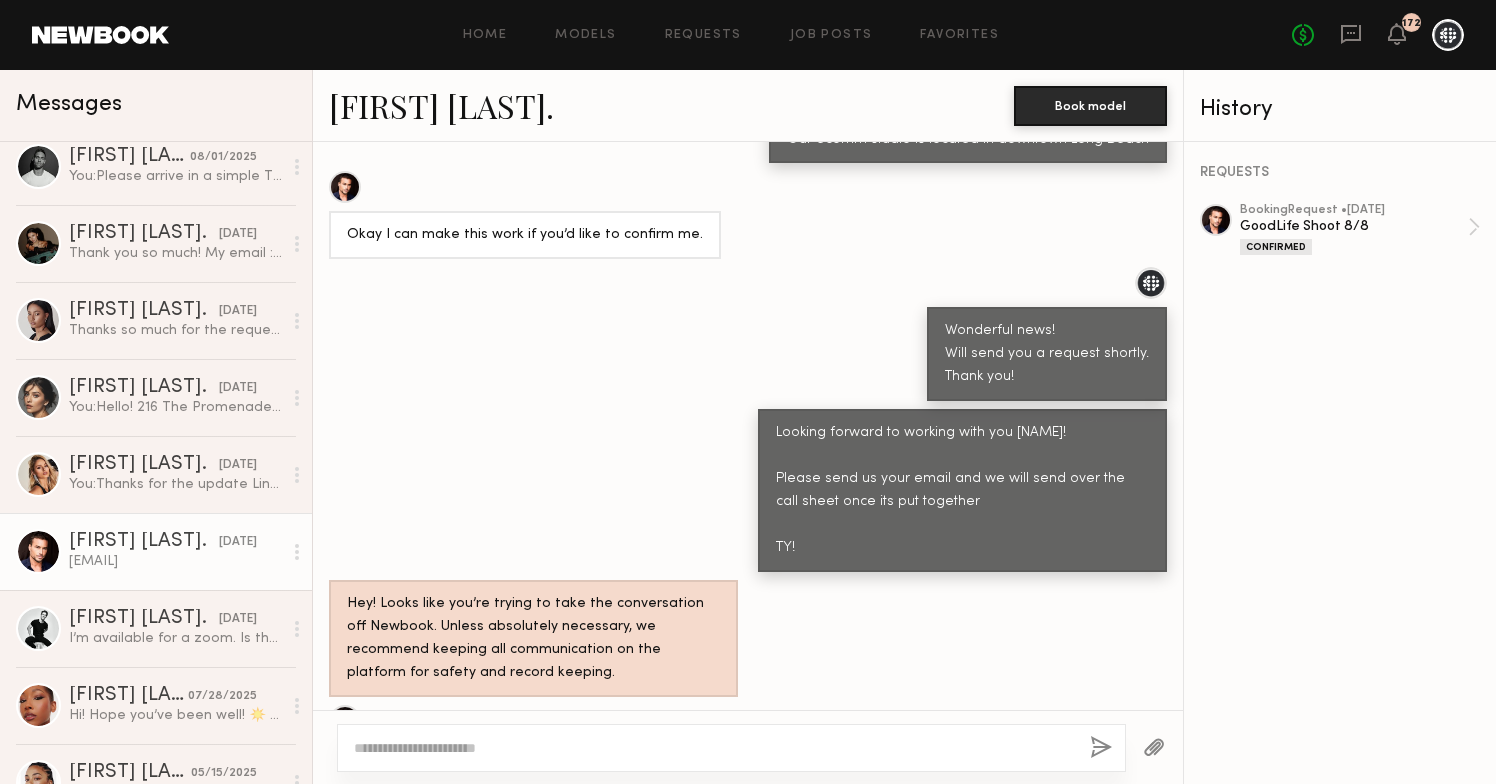 scroll, scrollTop: 3996, scrollLeft: 0, axis: vertical 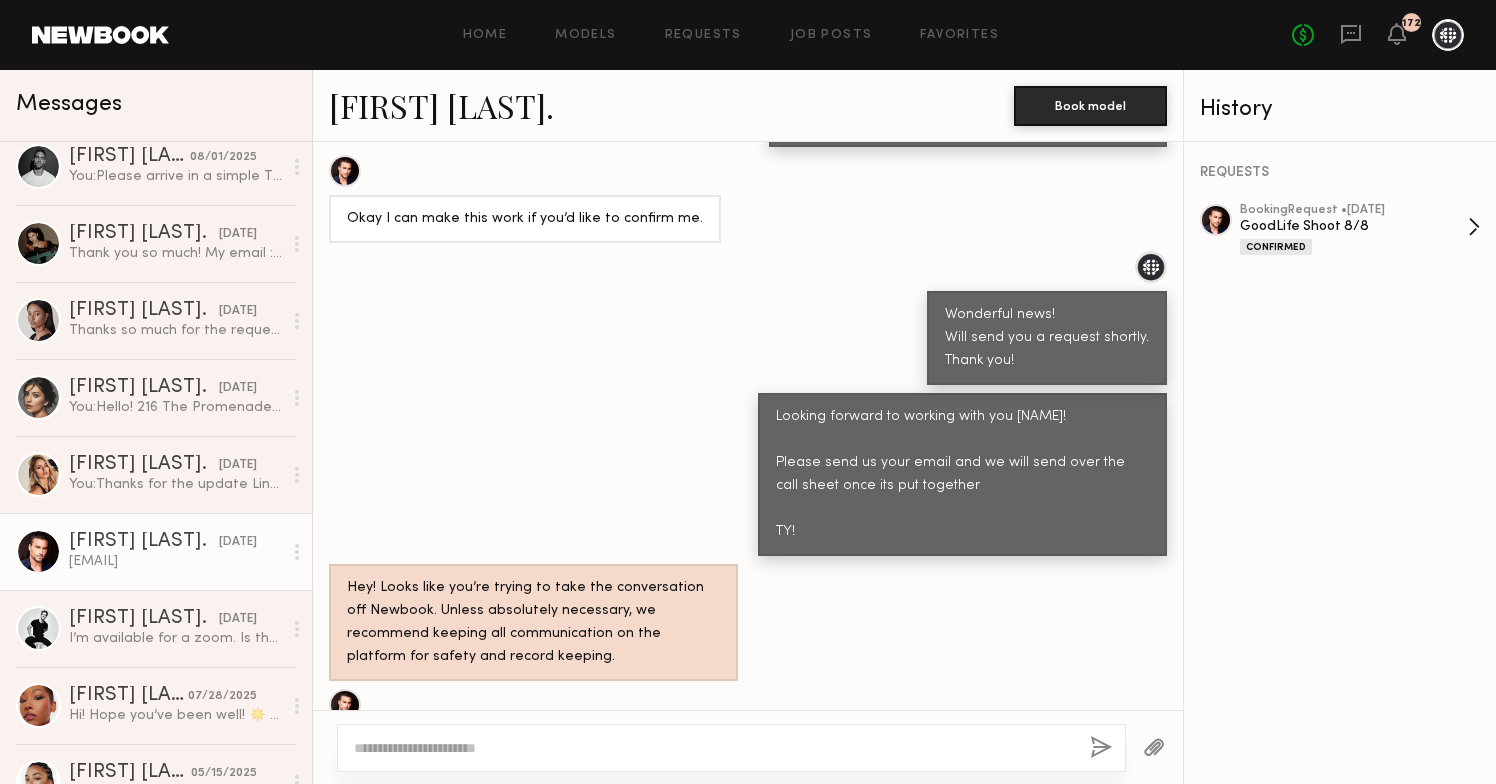click on "GoodLife Shoot 8/8" 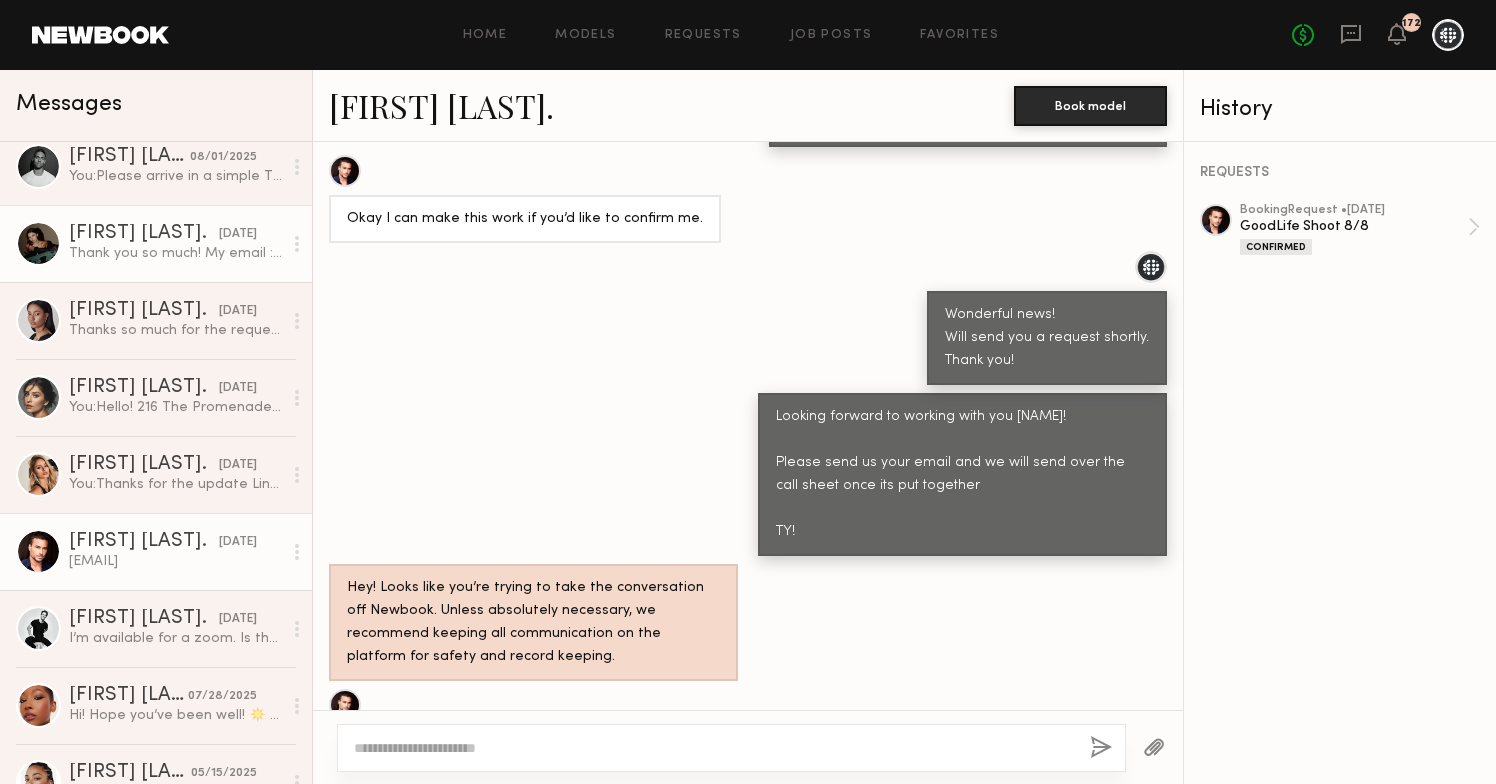 scroll, scrollTop: 0, scrollLeft: 0, axis: both 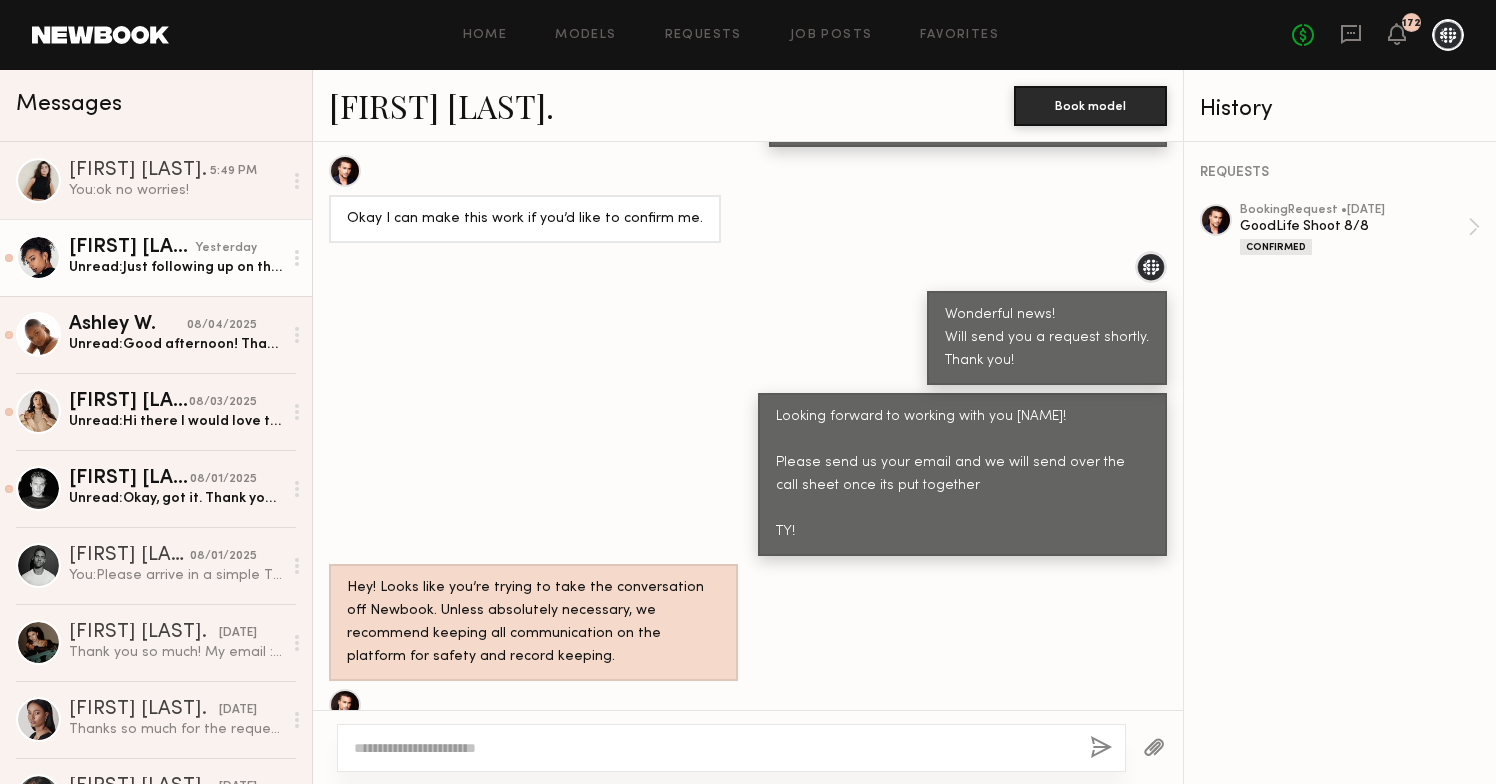 click on "[FIRST] [LAST]." 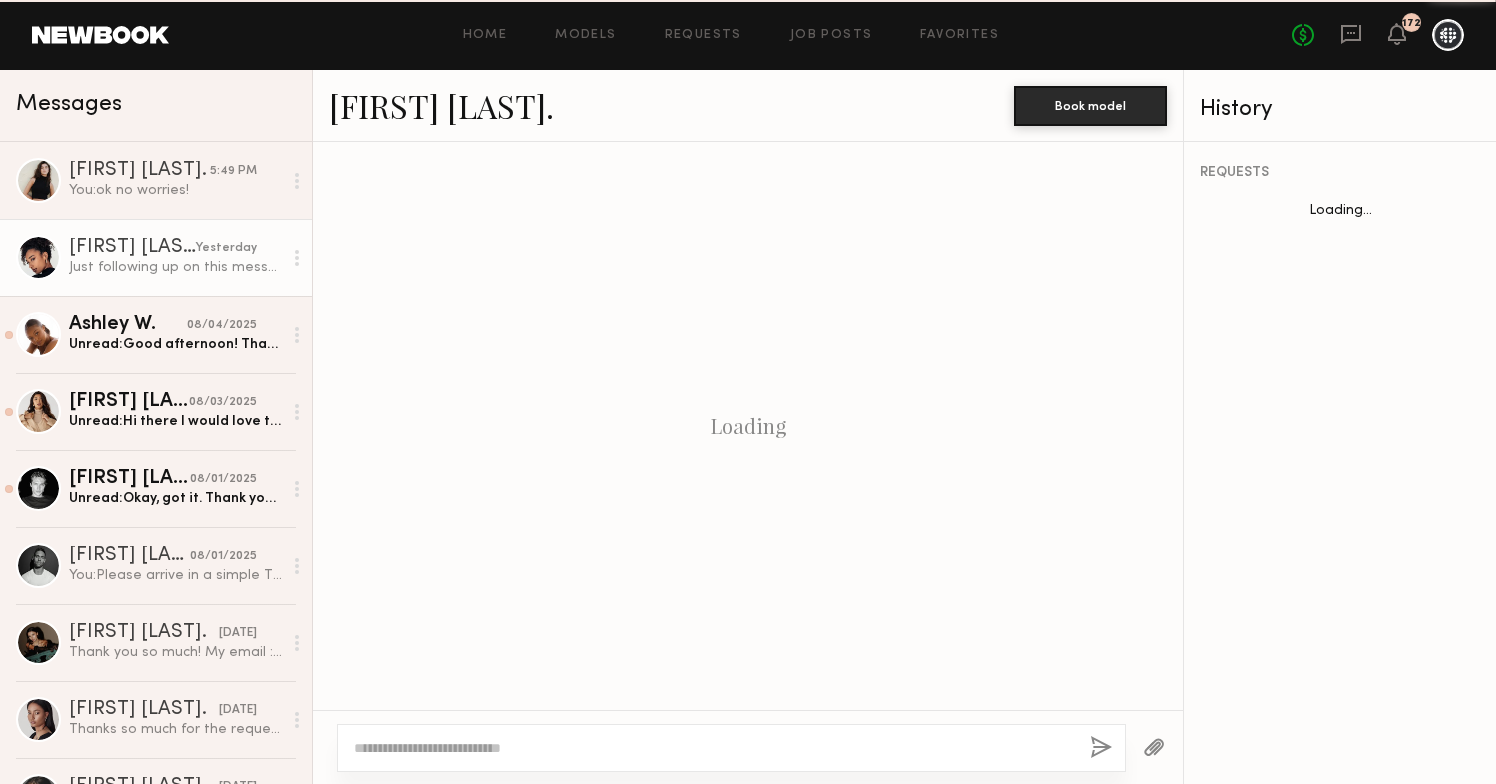 scroll, scrollTop: 1718, scrollLeft: 0, axis: vertical 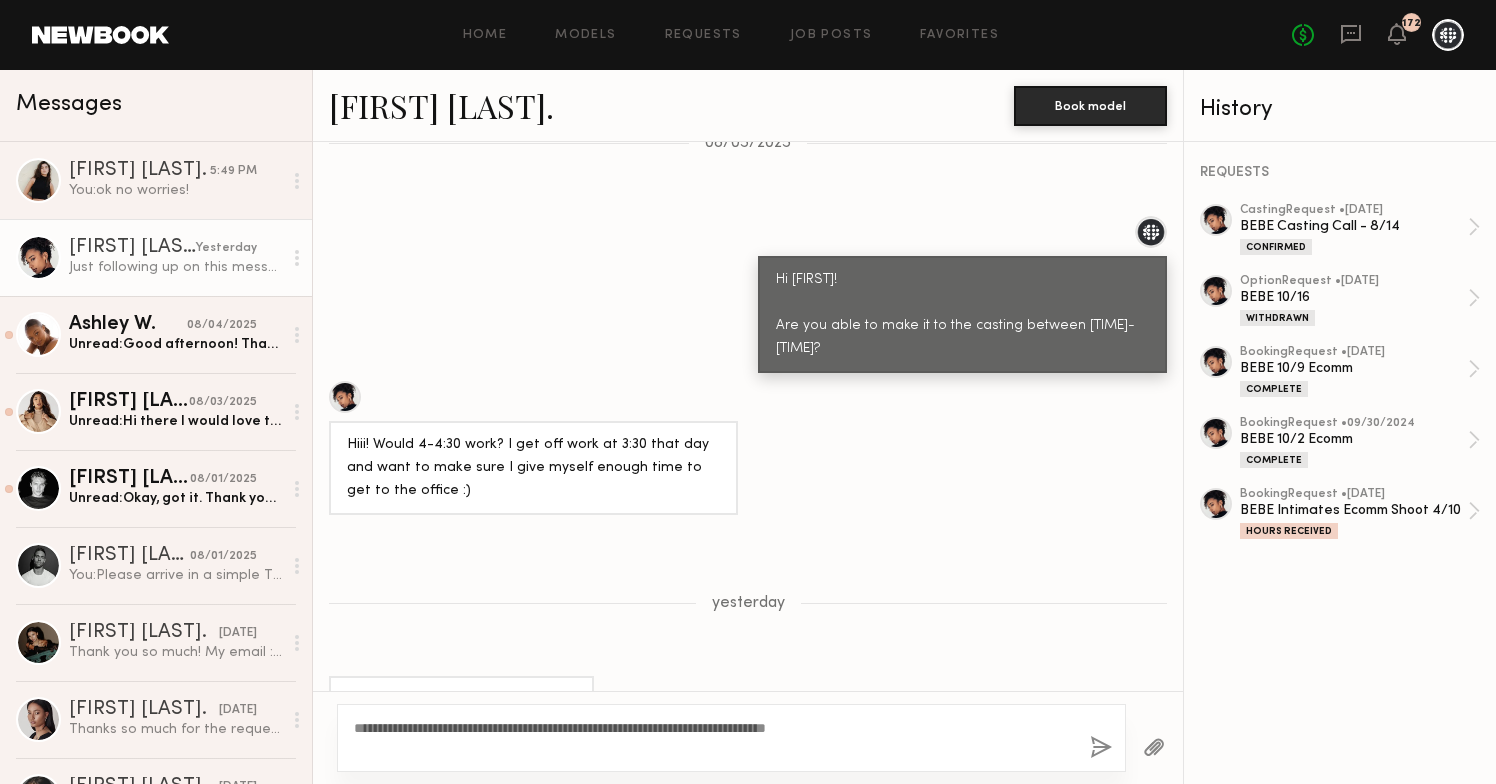 type on "**********" 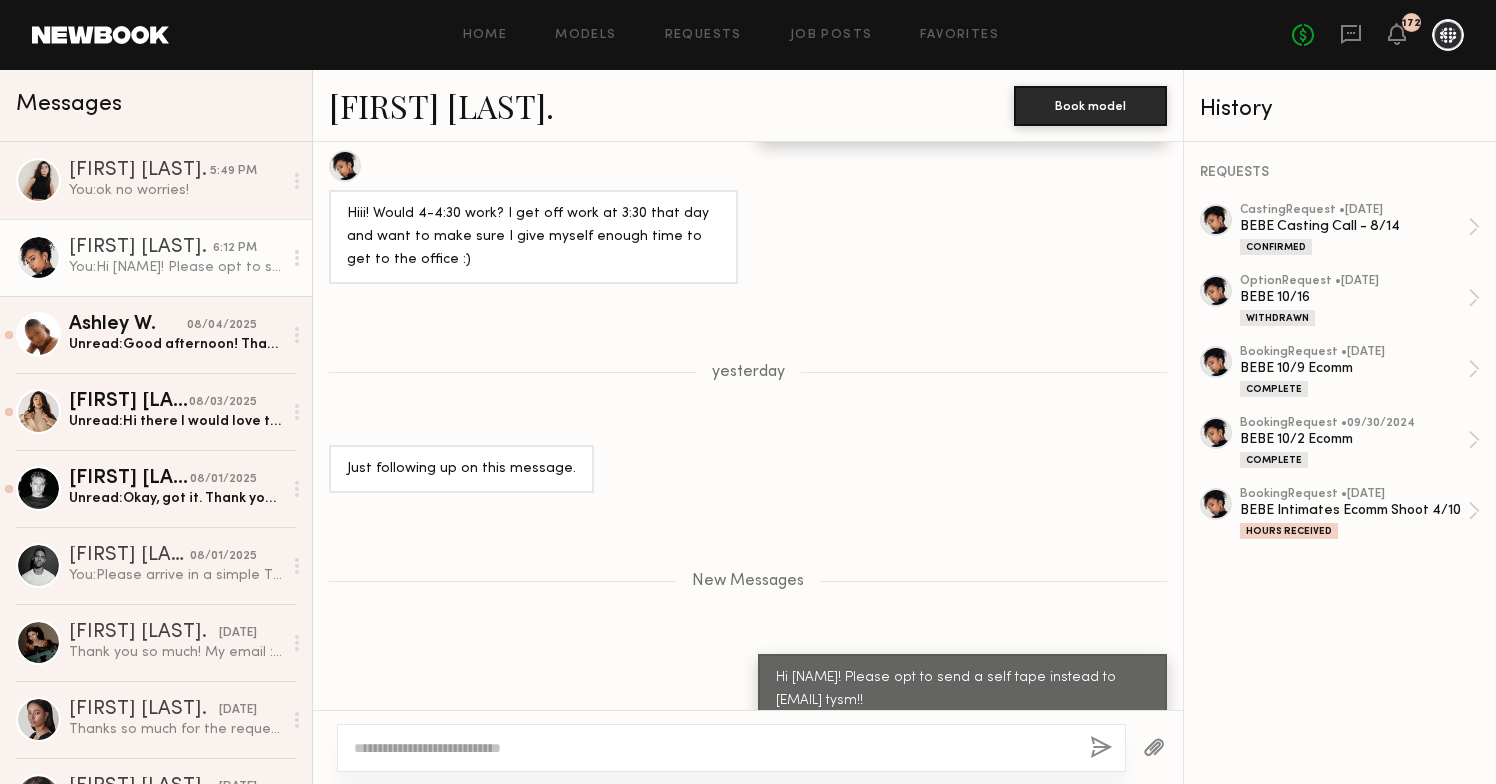 scroll, scrollTop: 2074, scrollLeft: 0, axis: vertical 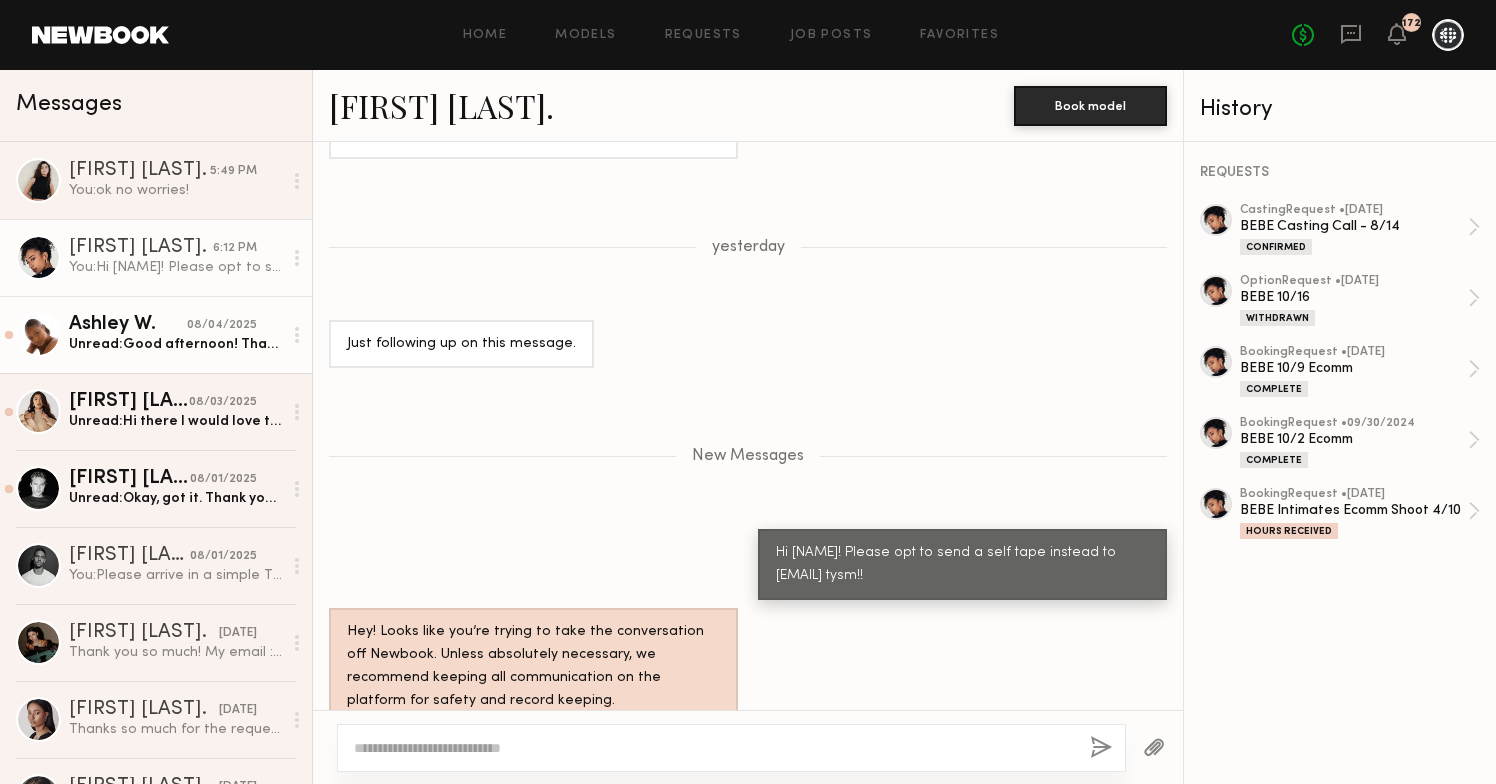 click on "Unread:  Good afternoon! Thank you for the opportunity to cast for [BRAND] :)
Is it possible for me to set up another date? I will be out of town for another client on the [DATE], and really don’t want to miss out on this chance.
Thank you for your time, talk soon!" 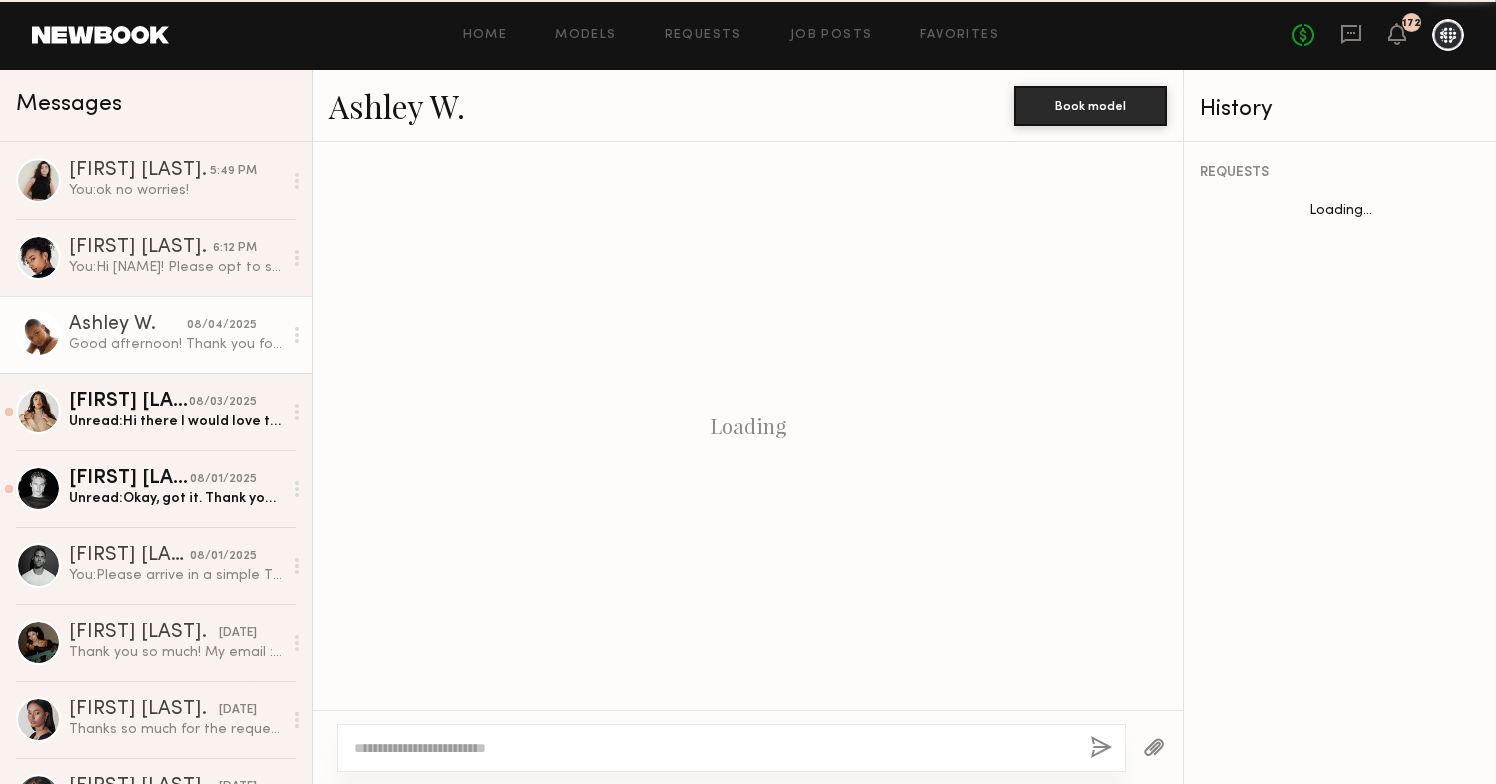 scroll, scrollTop: 433, scrollLeft: 0, axis: vertical 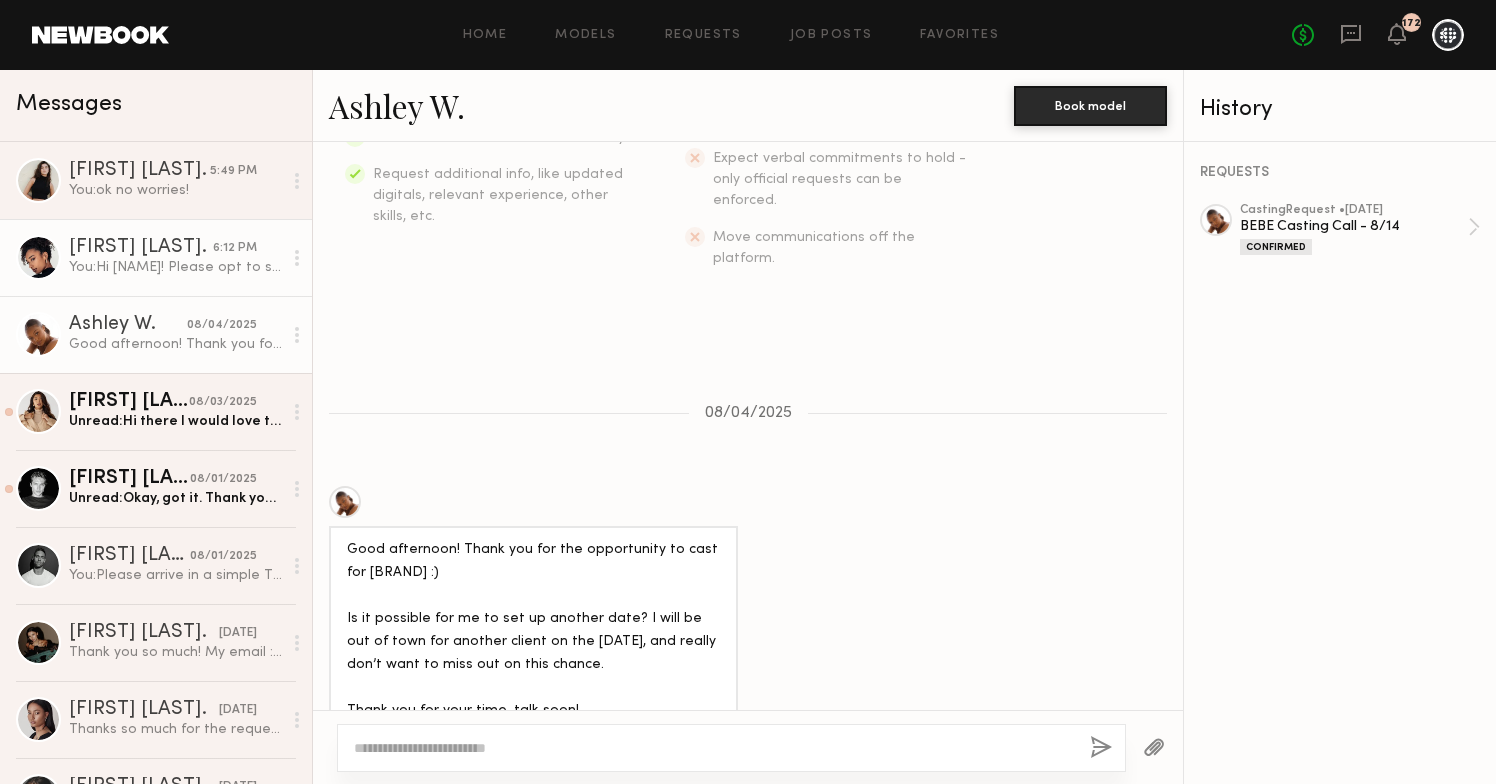 click on "You:  Hi [NAME]! Please opt to send a self tape instead to [EMAIL] tysm!!" 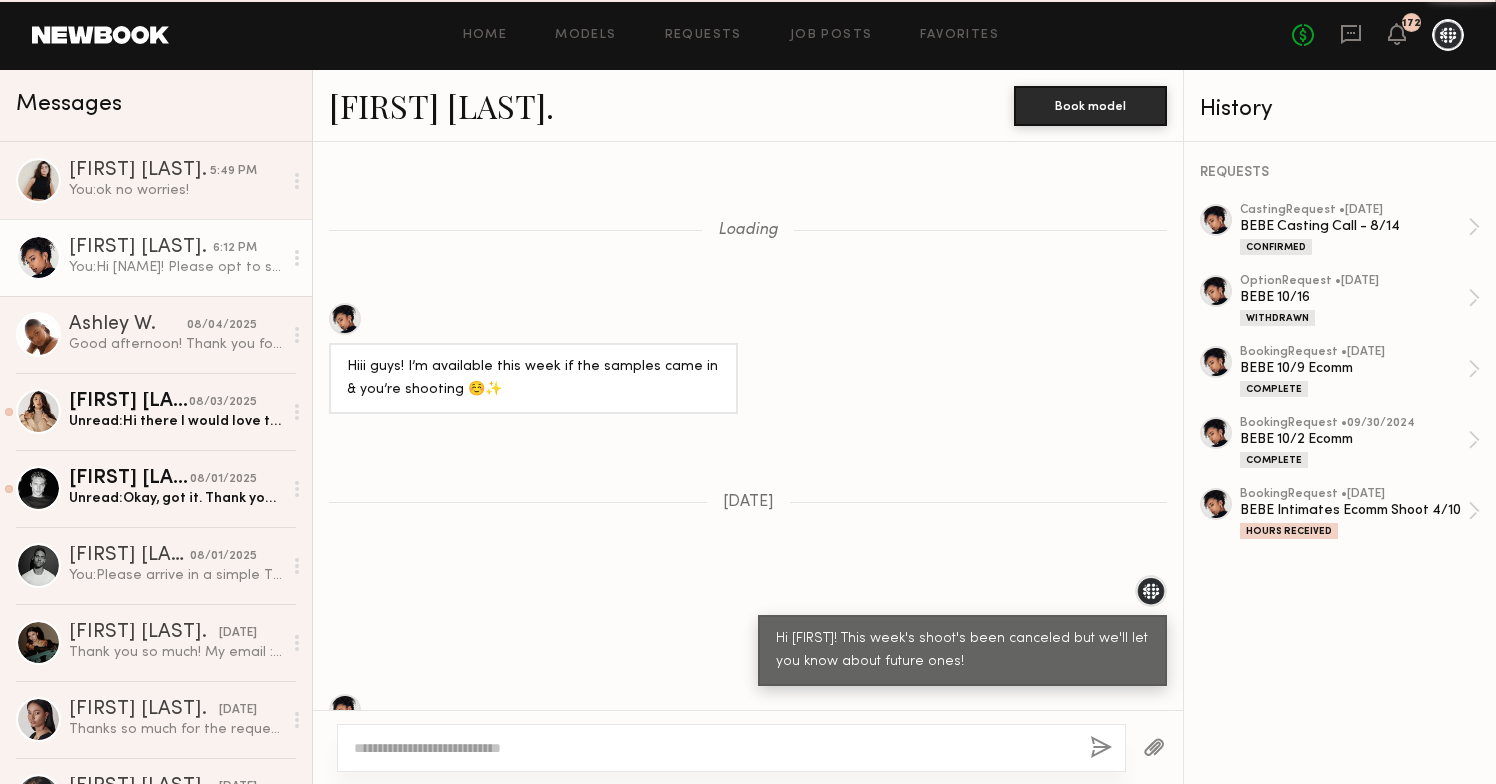 scroll, scrollTop: 1922, scrollLeft: 0, axis: vertical 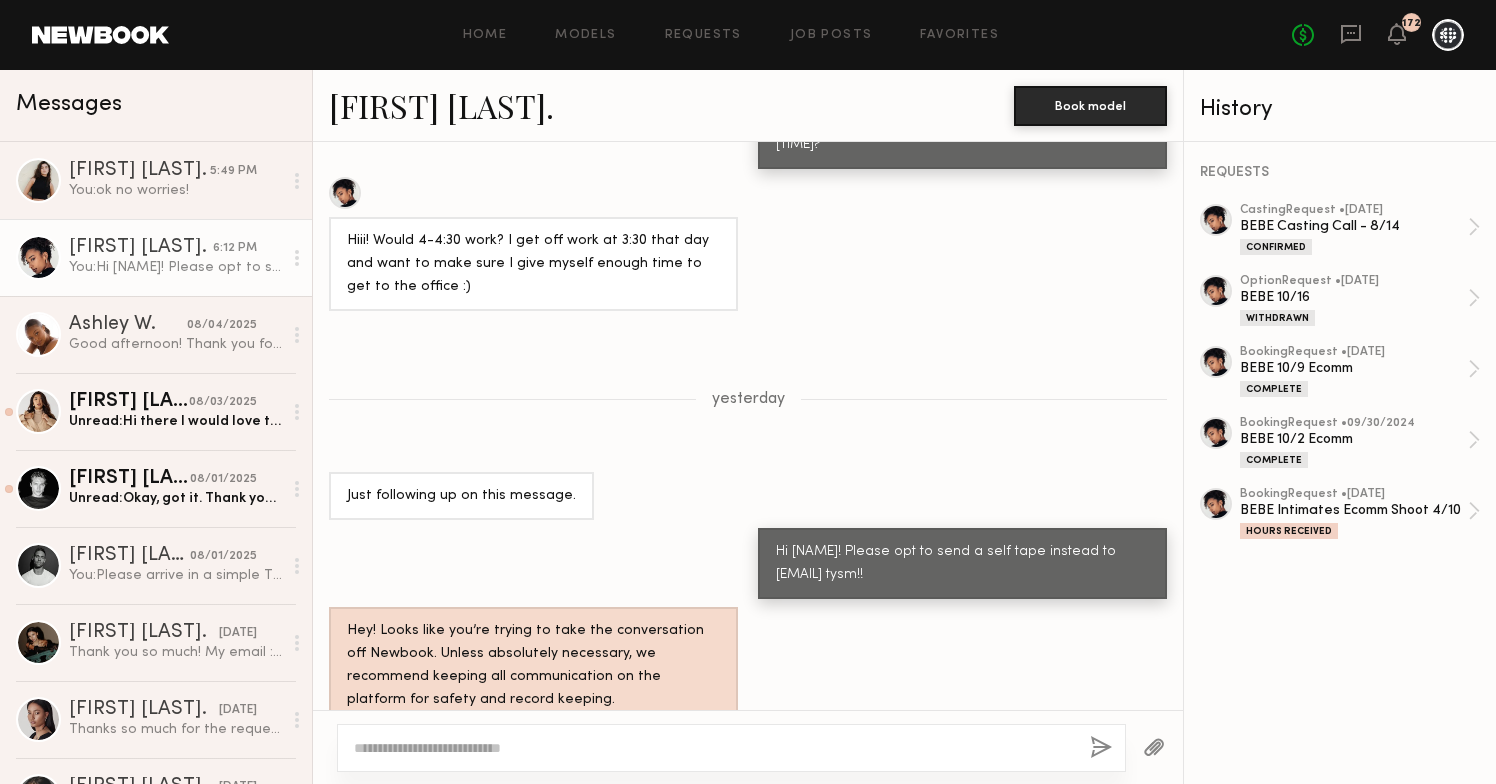 drag, startPoint x: 988, startPoint y: 544, endPoint x: 737, endPoint y: 519, distance: 252.24194 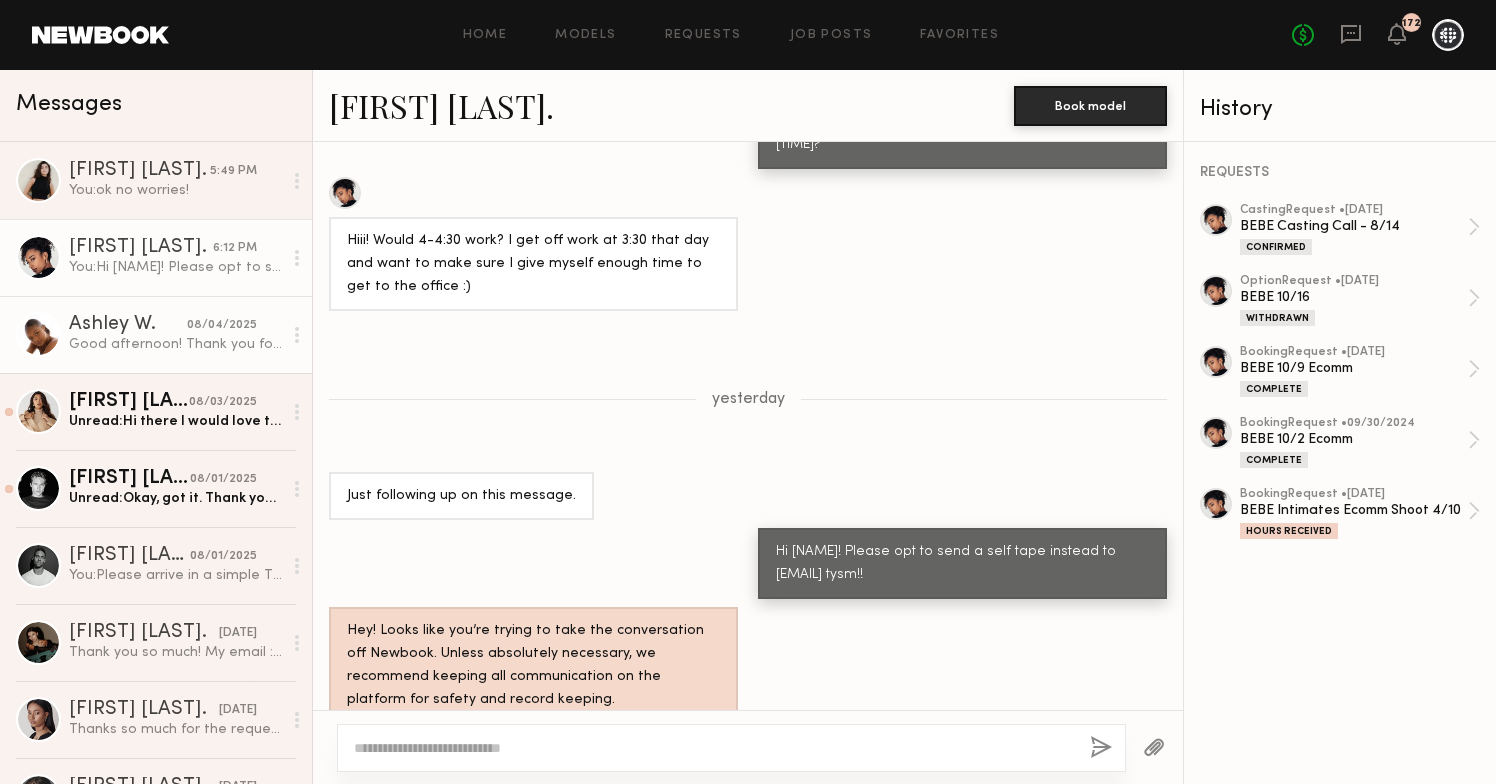 click on "Good afternoon! Thank you for the opportunity to cast for [BRAND] :)
Is it possible for me to set up another date? I will be out of town for another client on the [DATE], and really don’t want to miss out on this chance.
Thank you for your time, talk soon!" 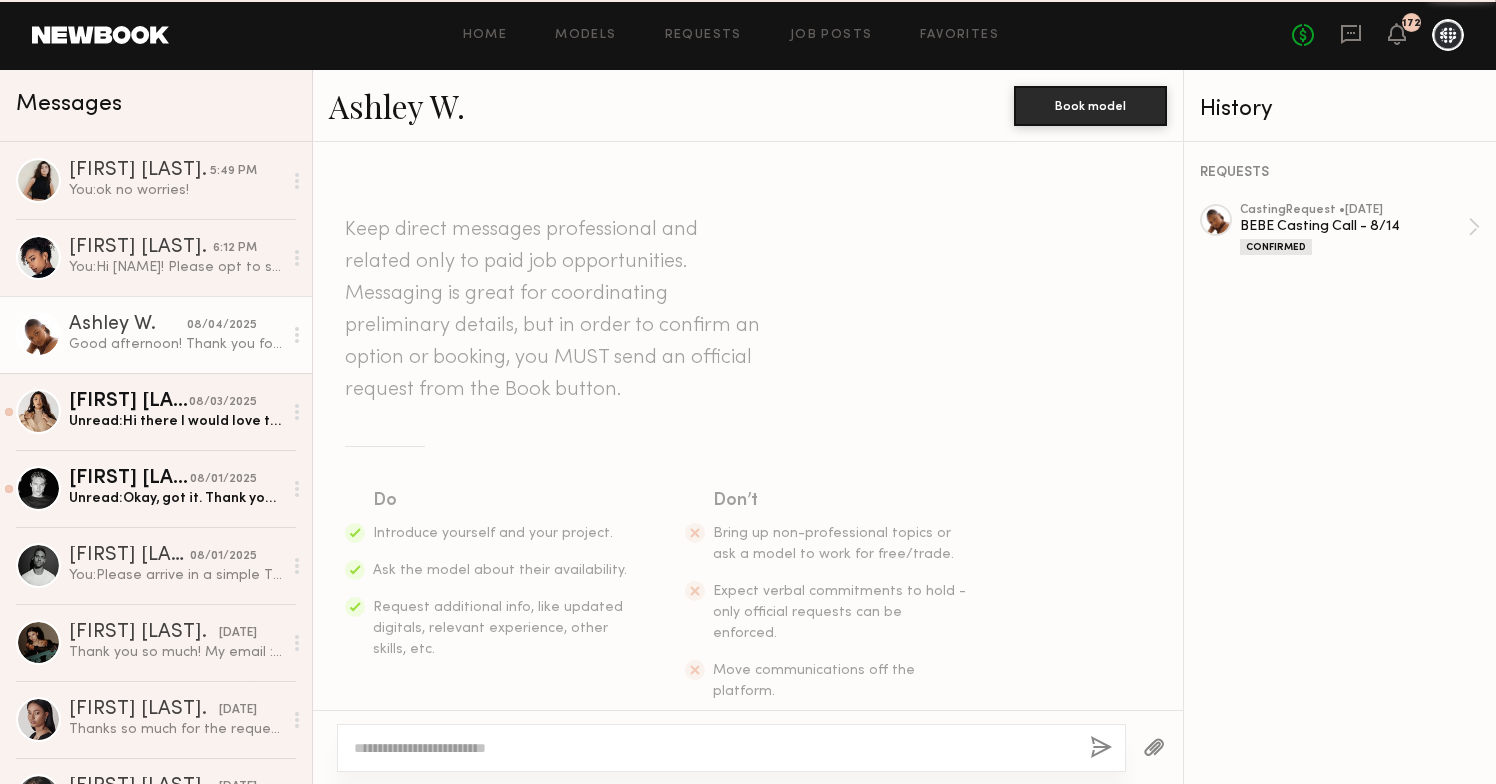 scroll, scrollTop: 433, scrollLeft: 0, axis: vertical 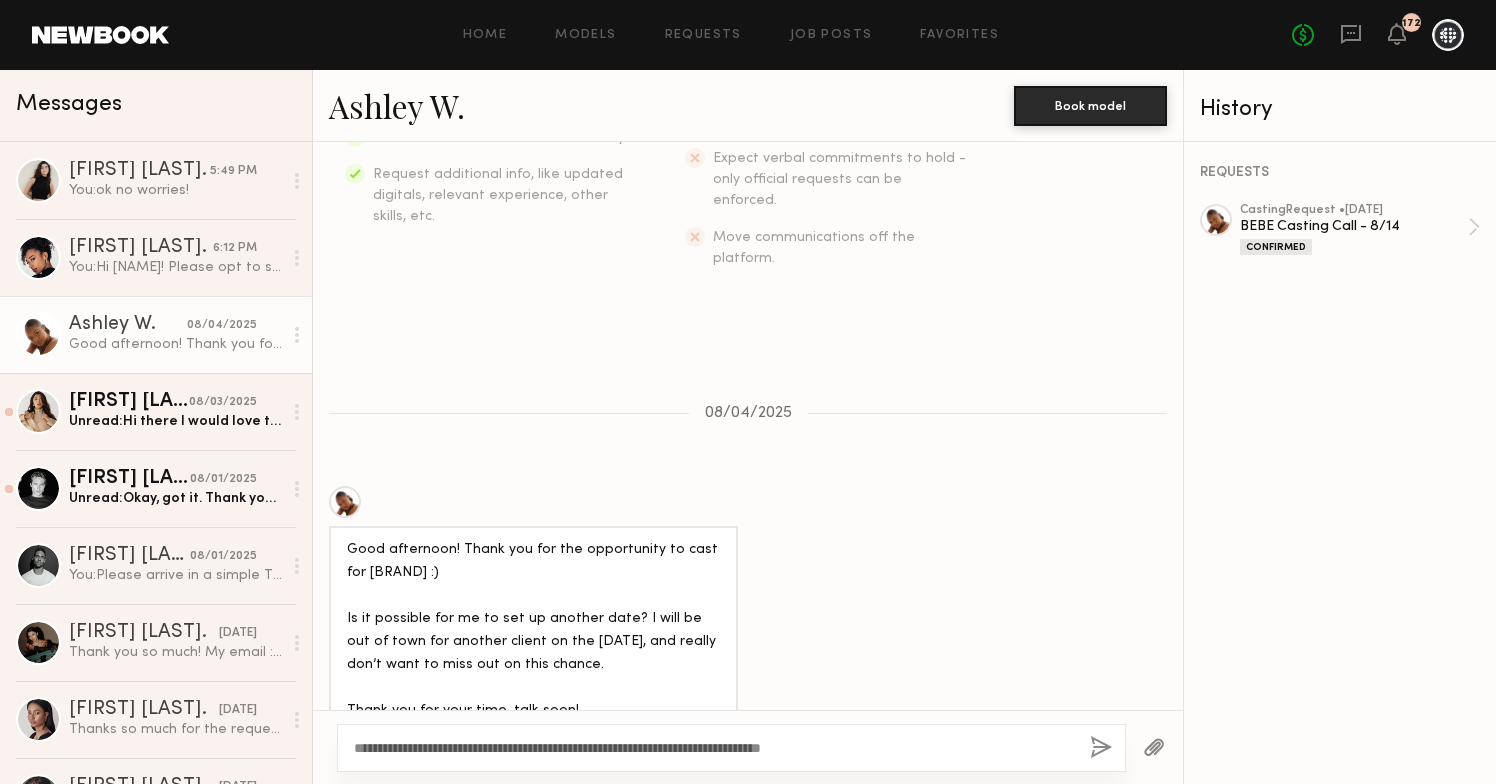 drag, startPoint x: 423, startPoint y: 750, endPoint x: 372, endPoint y: 750, distance: 51 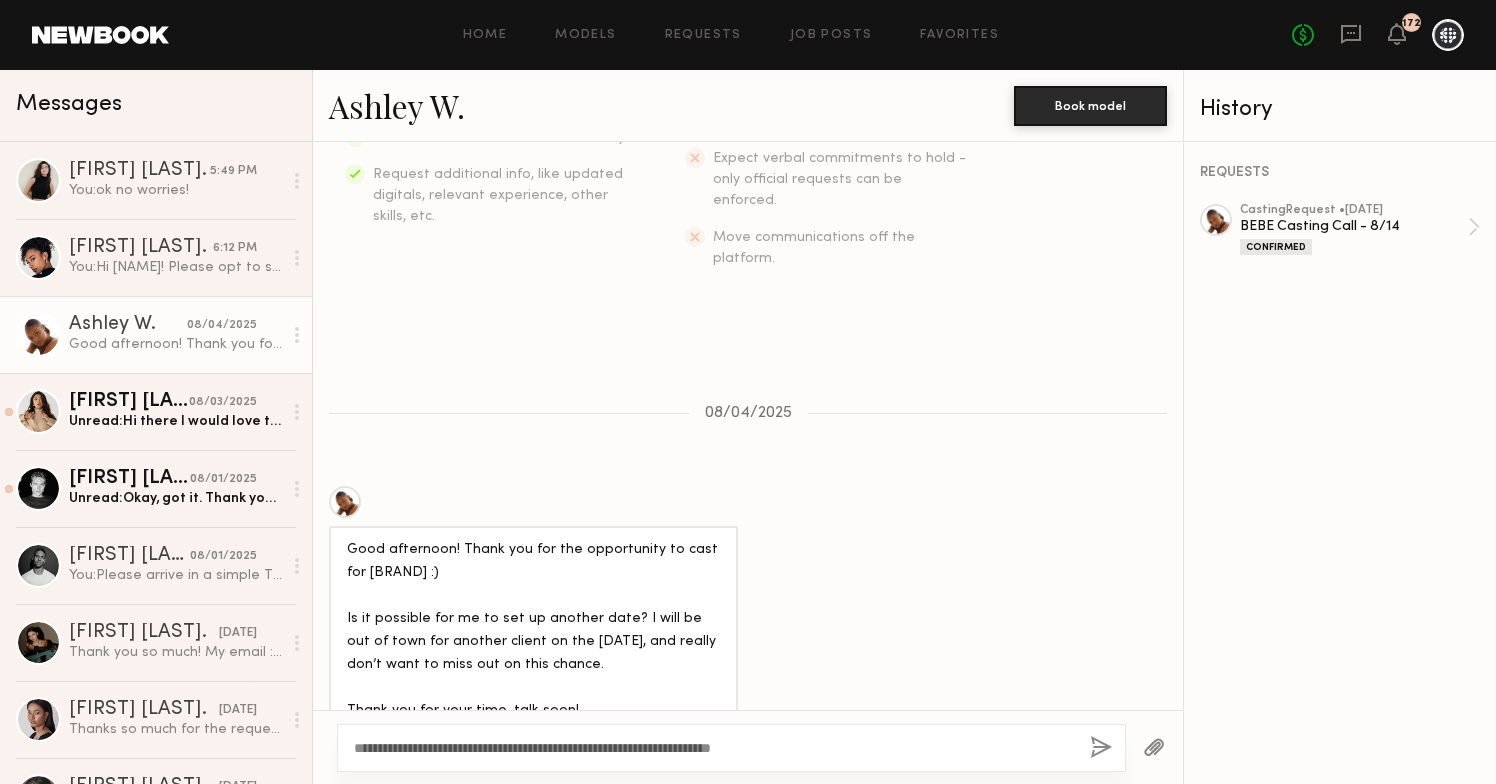 click on "**********" 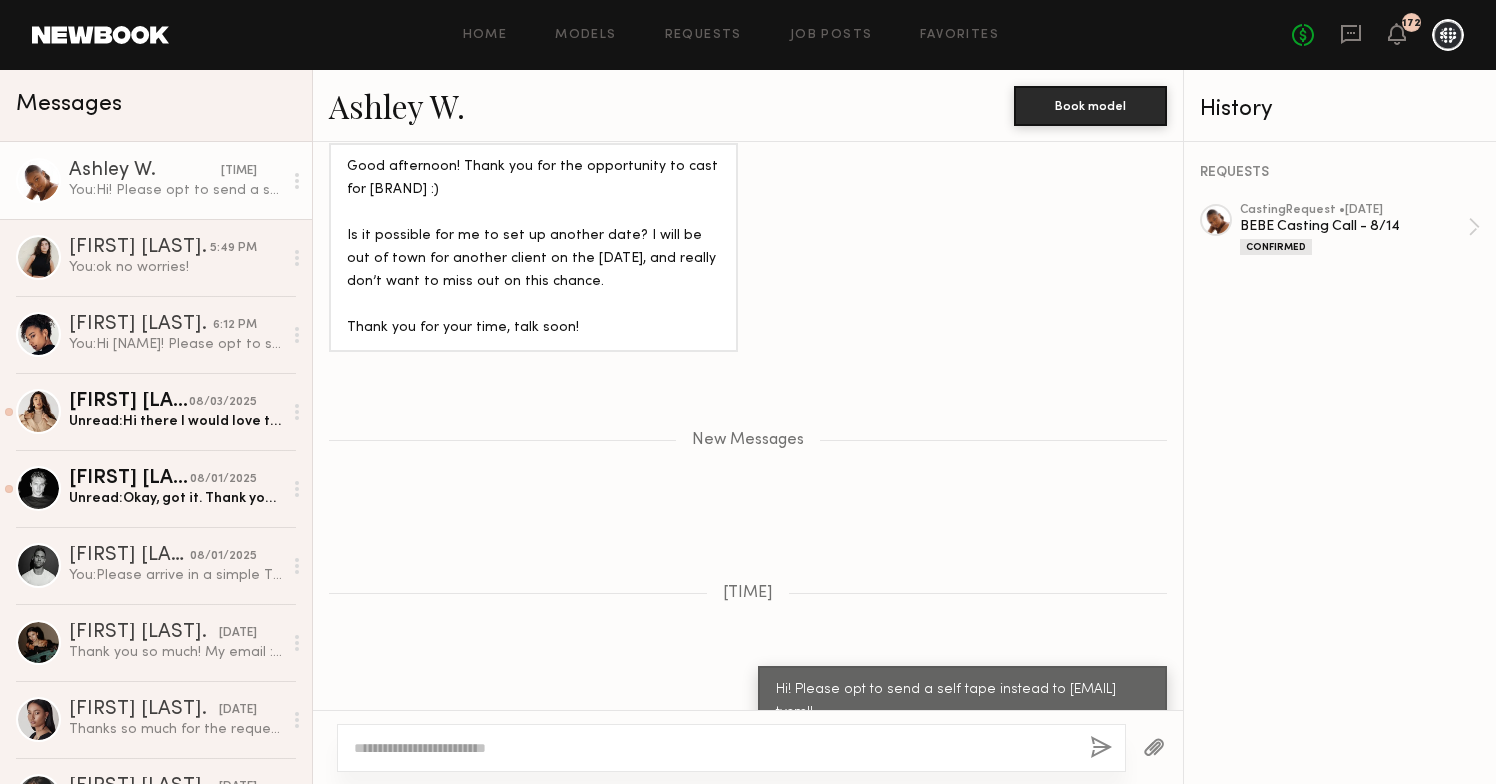 scroll, scrollTop: 941, scrollLeft: 0, axis: vertical 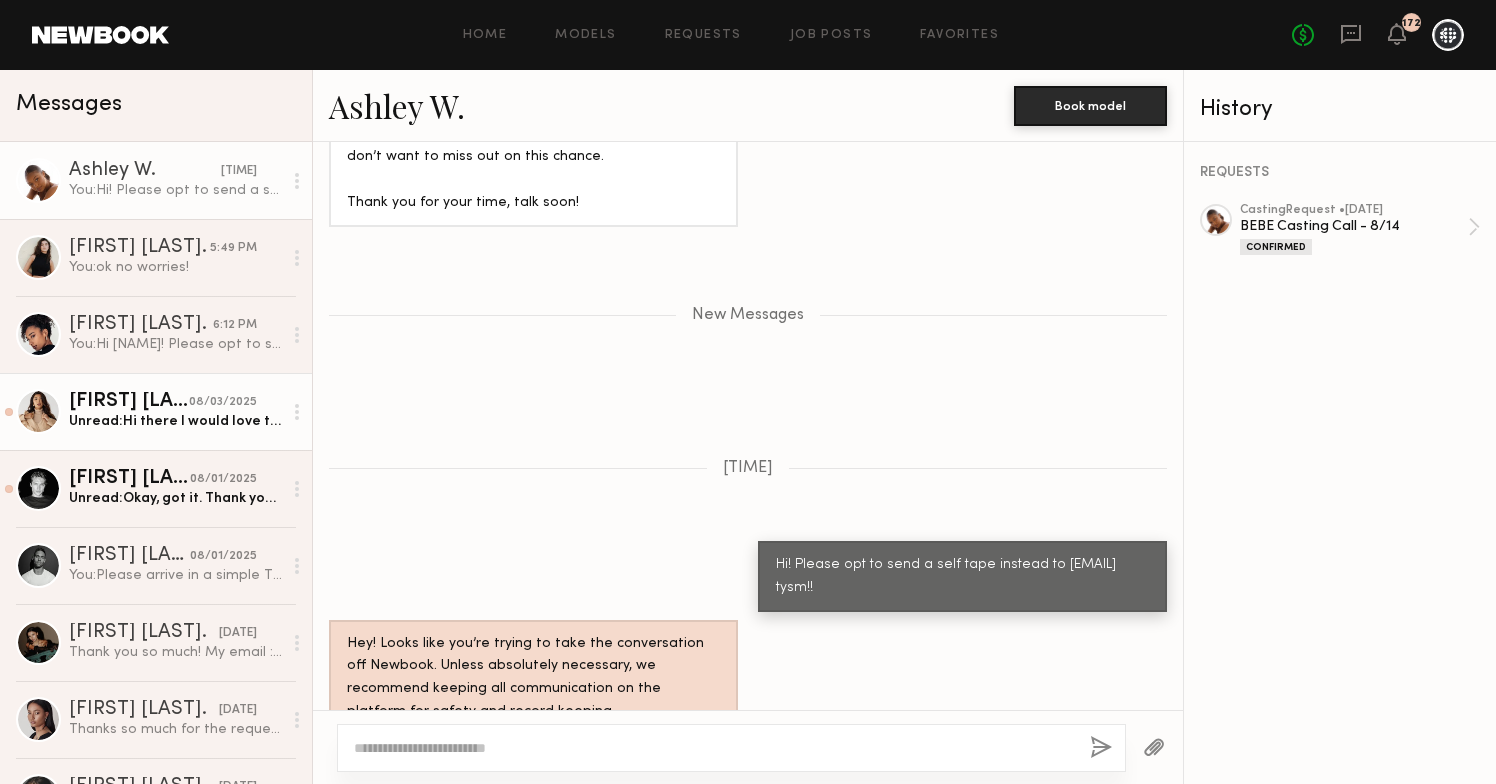 click on "[FIRST] [LAST]." 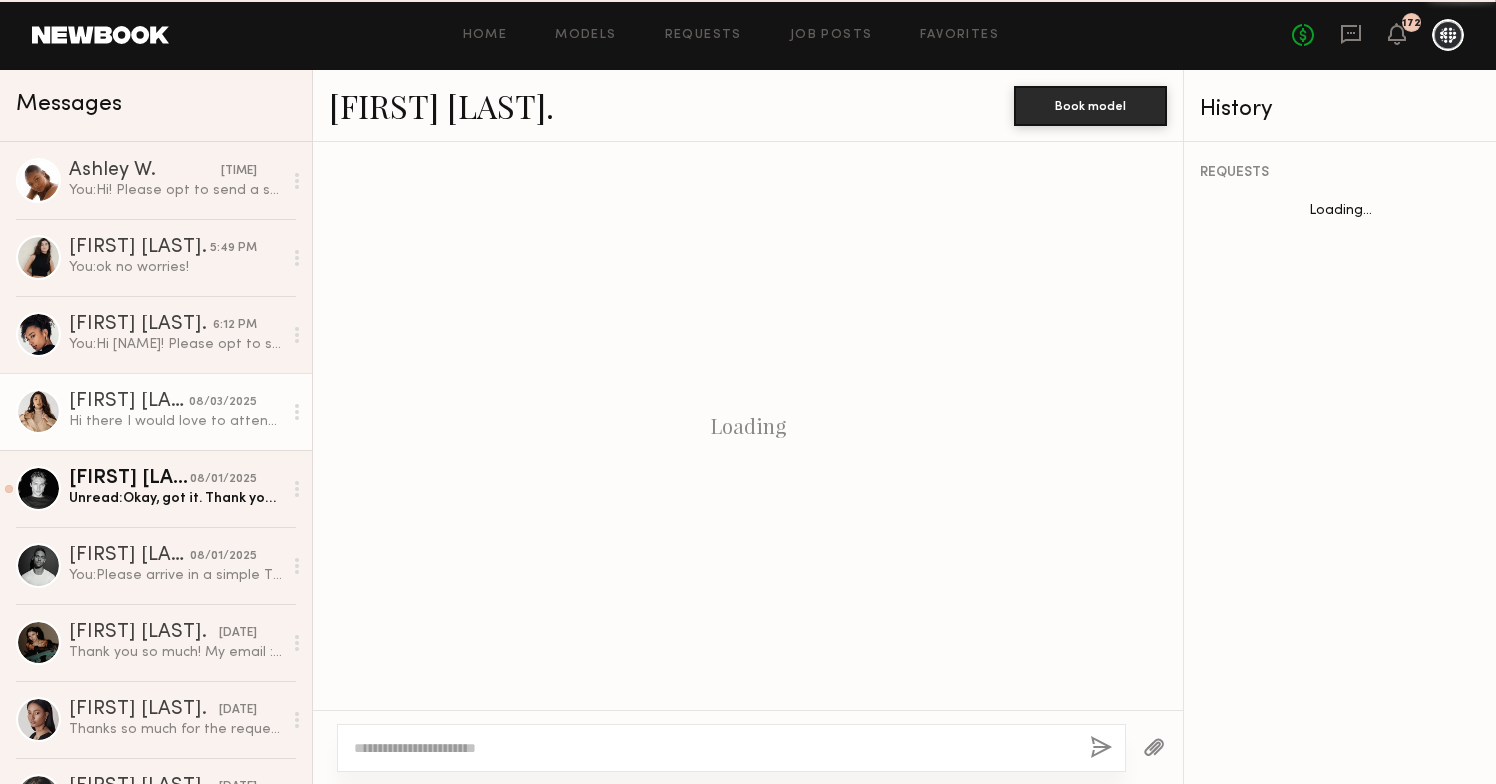 scroll, scrollTop: 319, scrollLeft: 0, axis: vertical 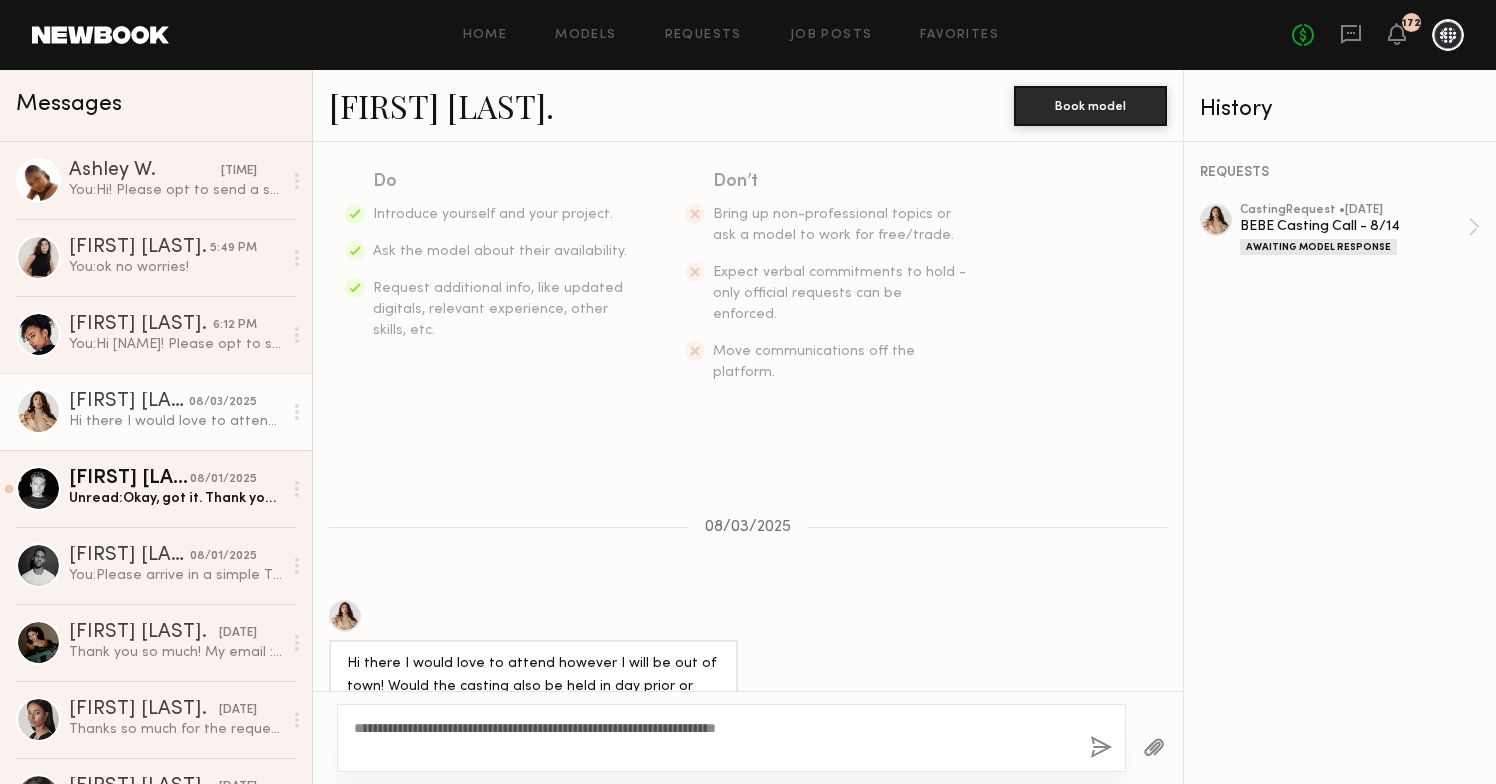 type on "**********" 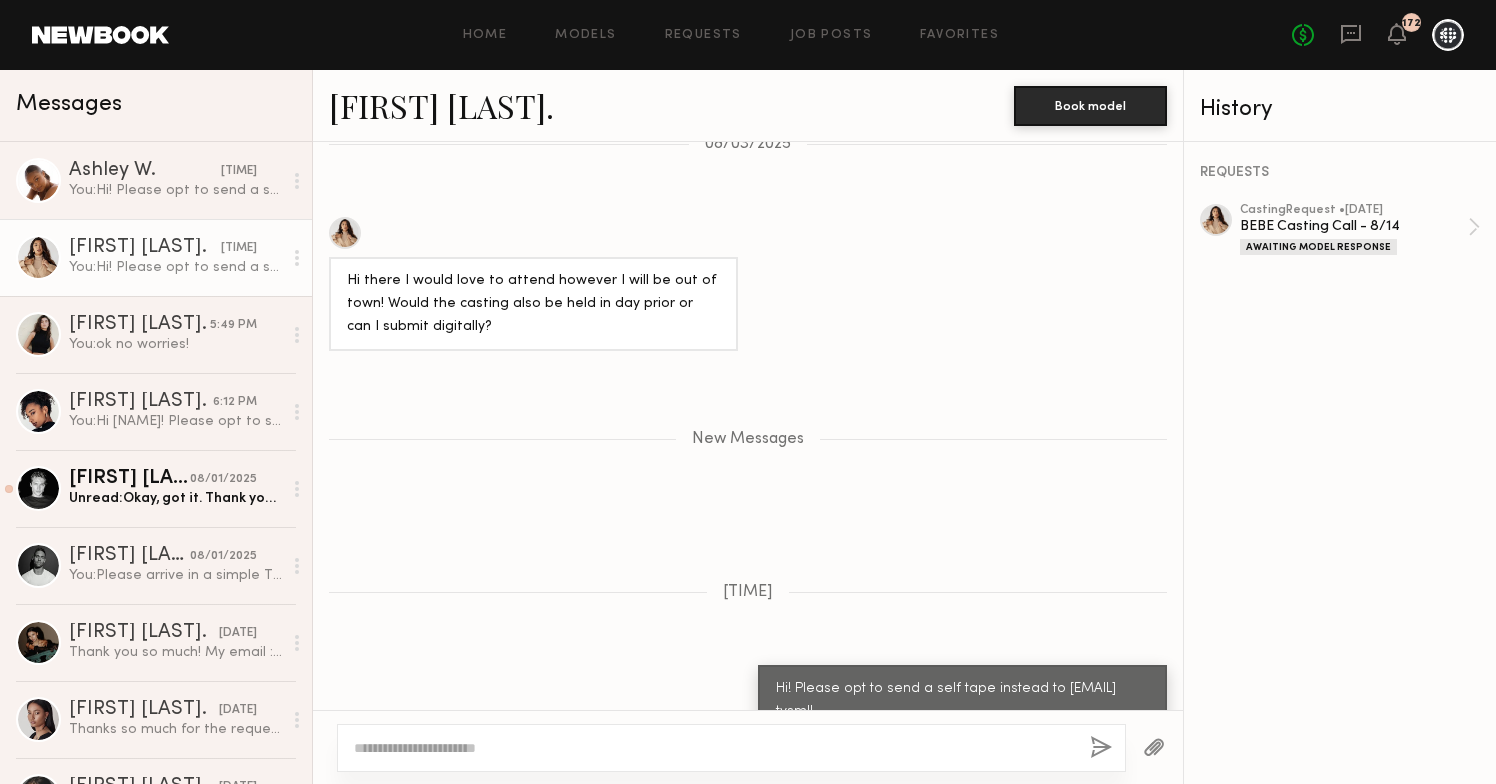 scroll, scrollTop: 826, scrollLeft: 0, axis: vertical 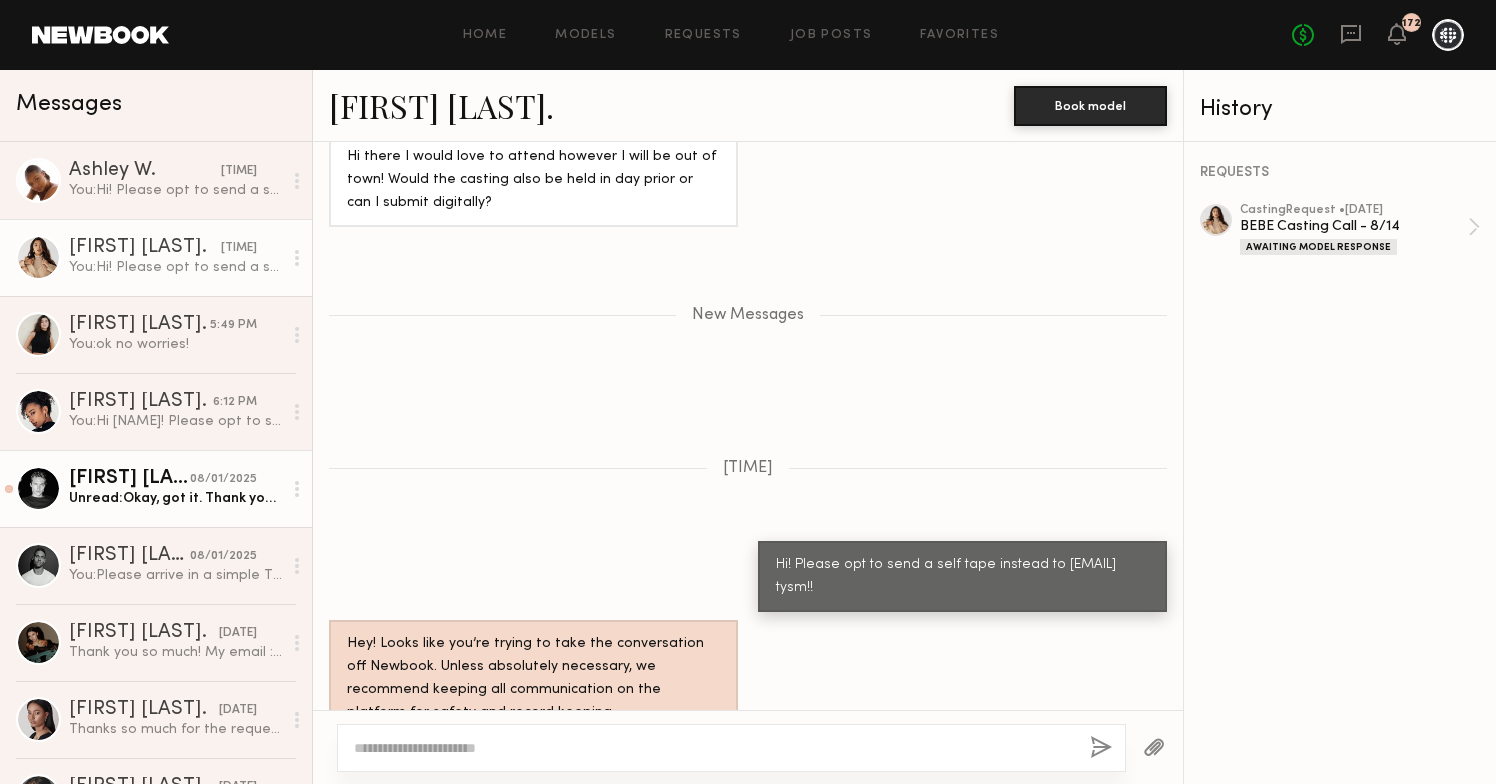 click on "Unread:  Okay, got it. Thank you! See you soon" 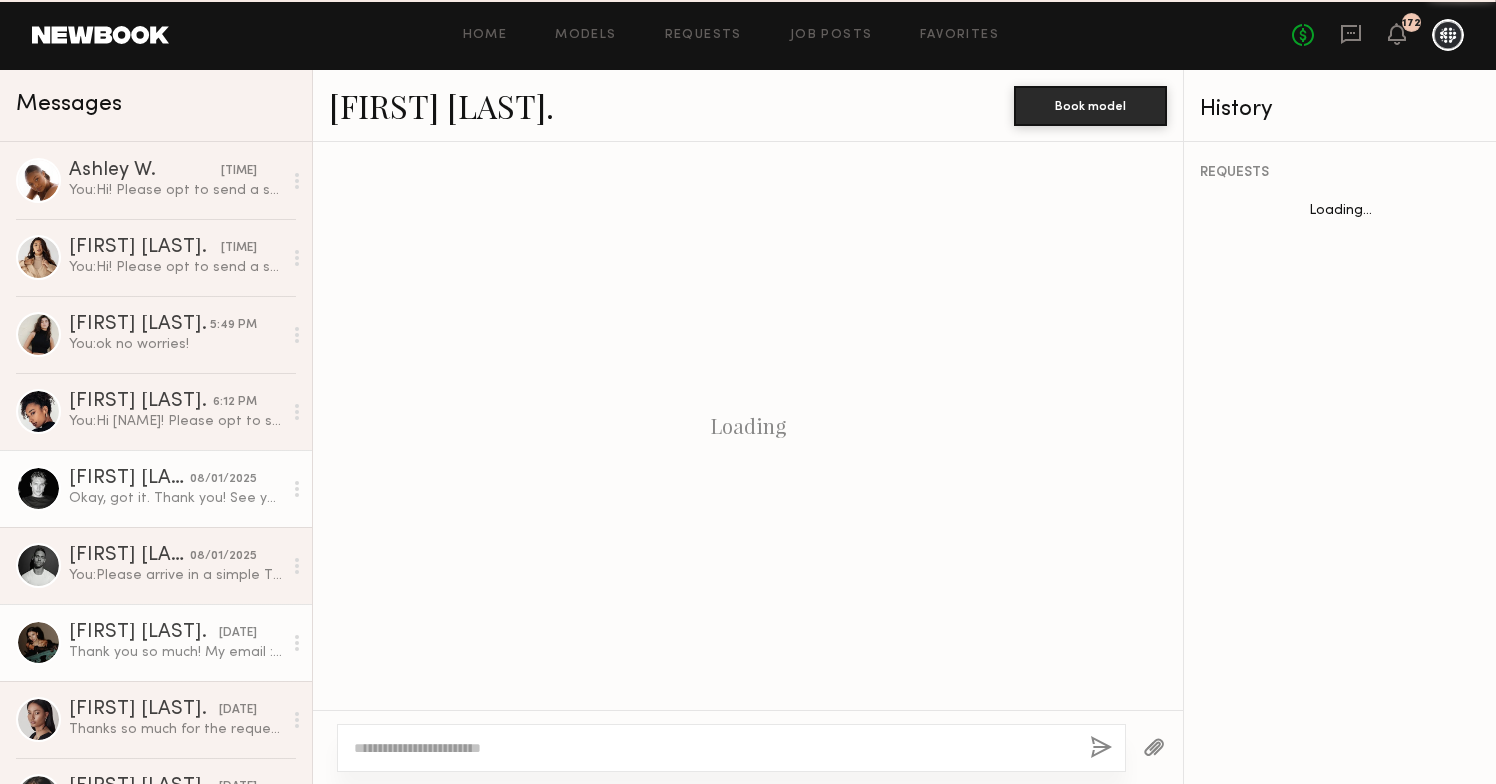 scroll, scrollTop: 1460, scrollLeft: 0, axis: vertical 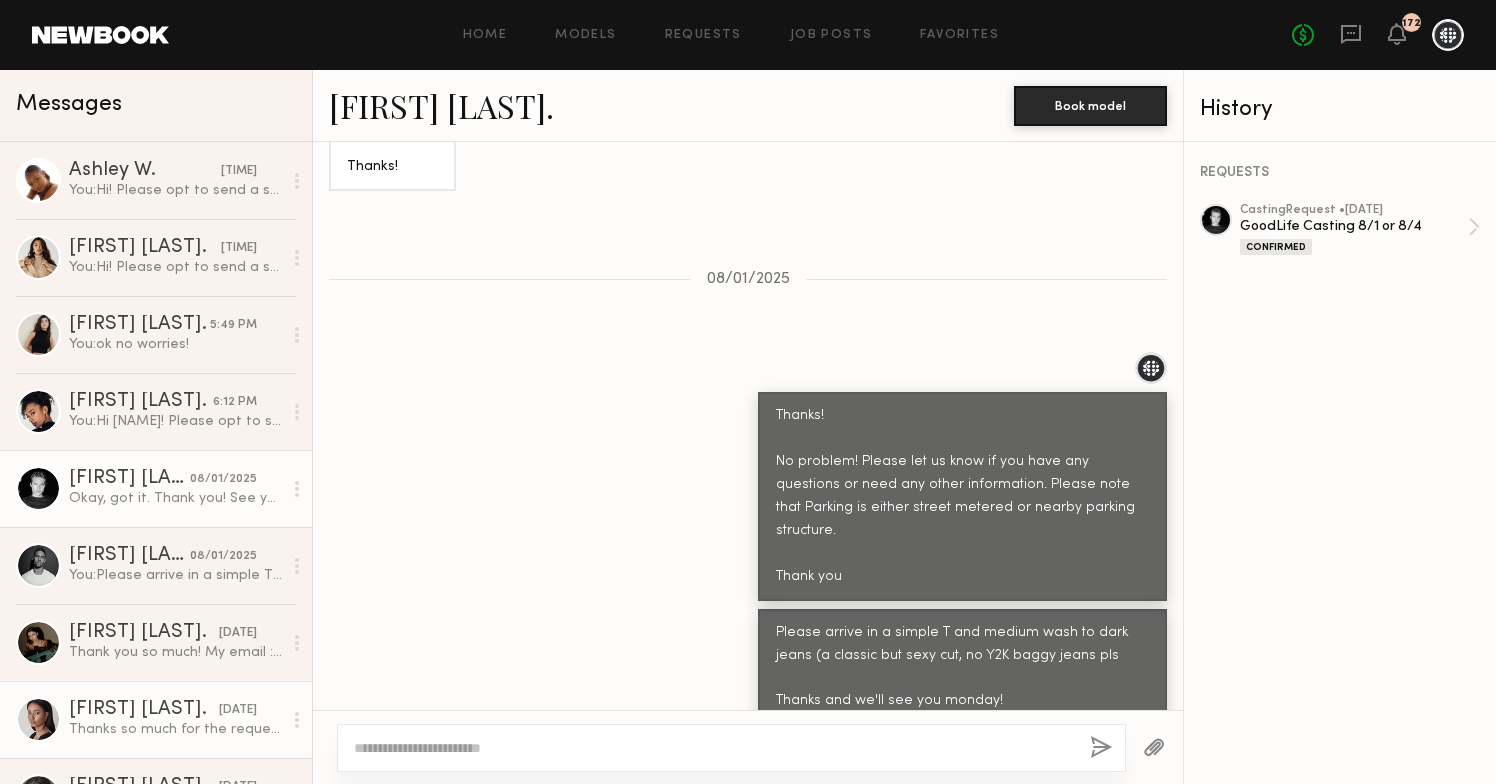click on "[DATE]" 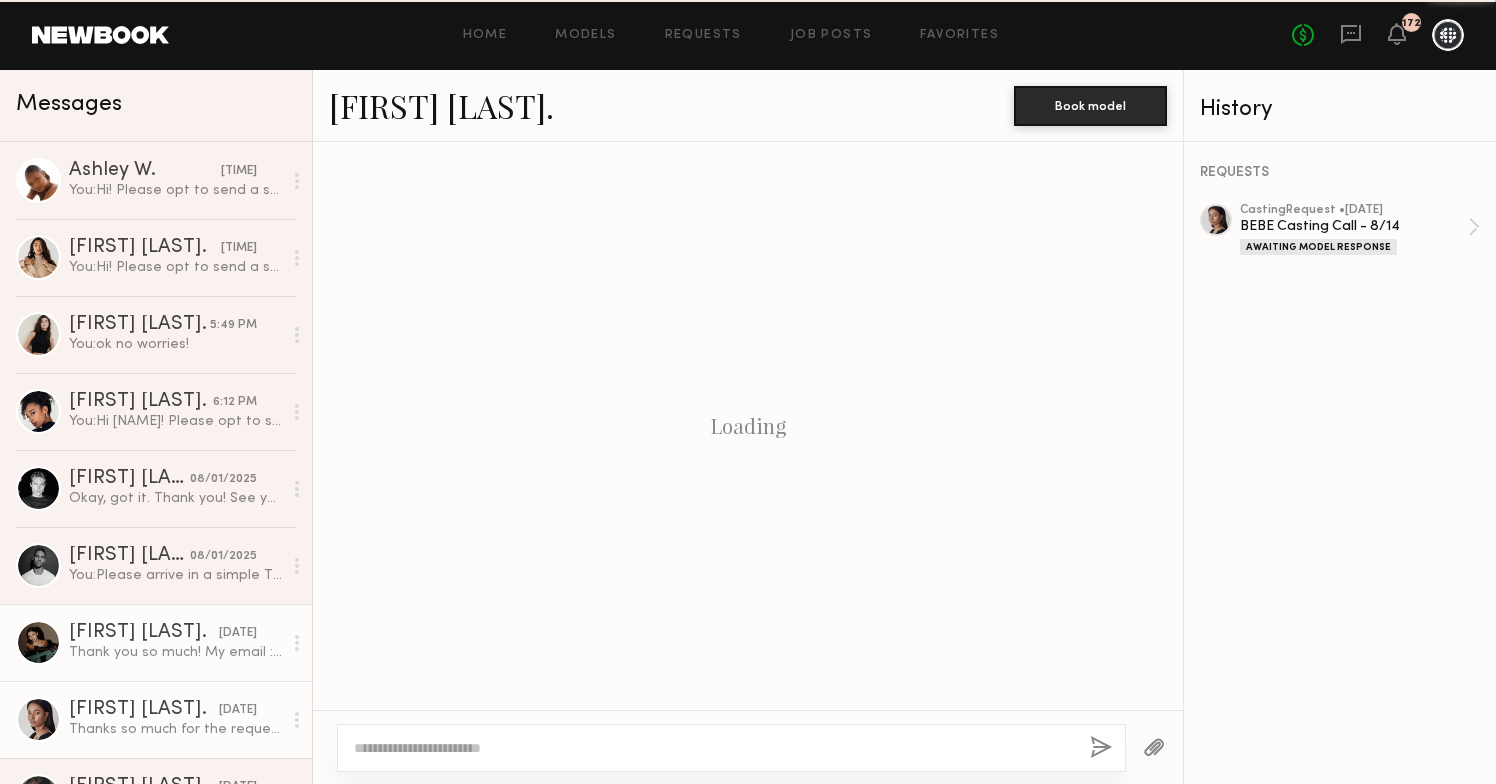 scroll, scrollTop: 365, scrollLeft: 0, axis: vertical 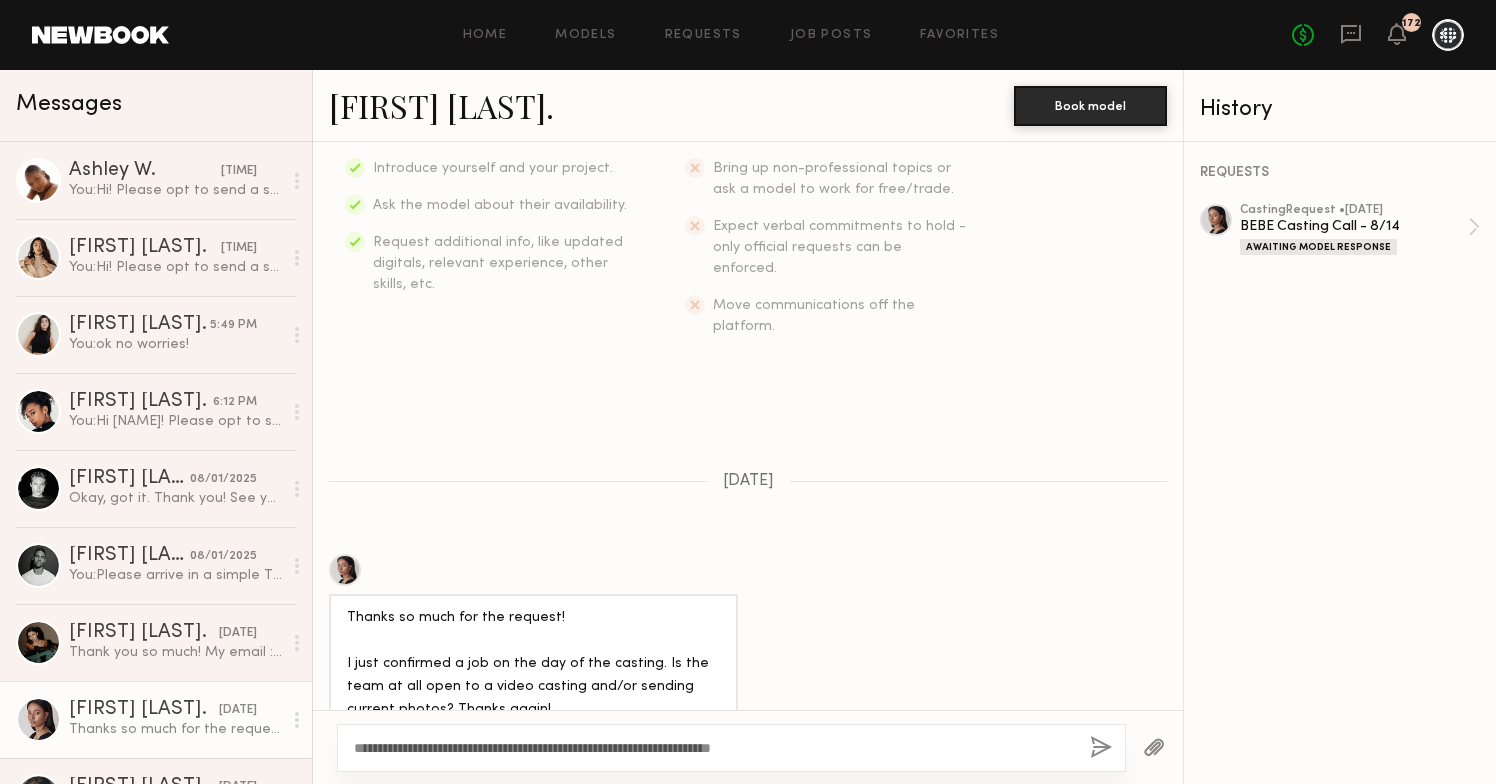 drag, startPoint x: 612, startPoint y: 748, endPoint x: 564, endPoint y: 748, distance: 48 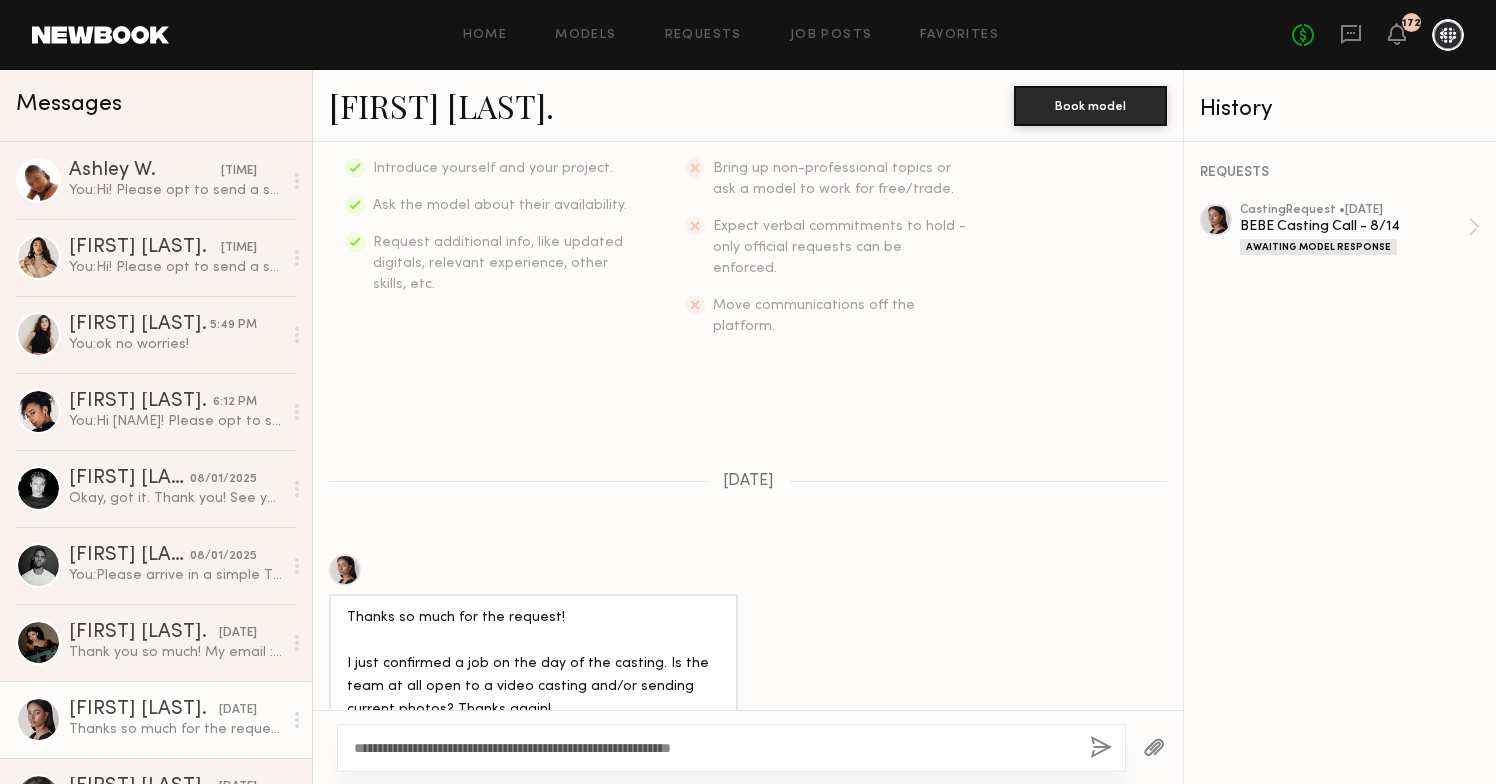 type on "**********" 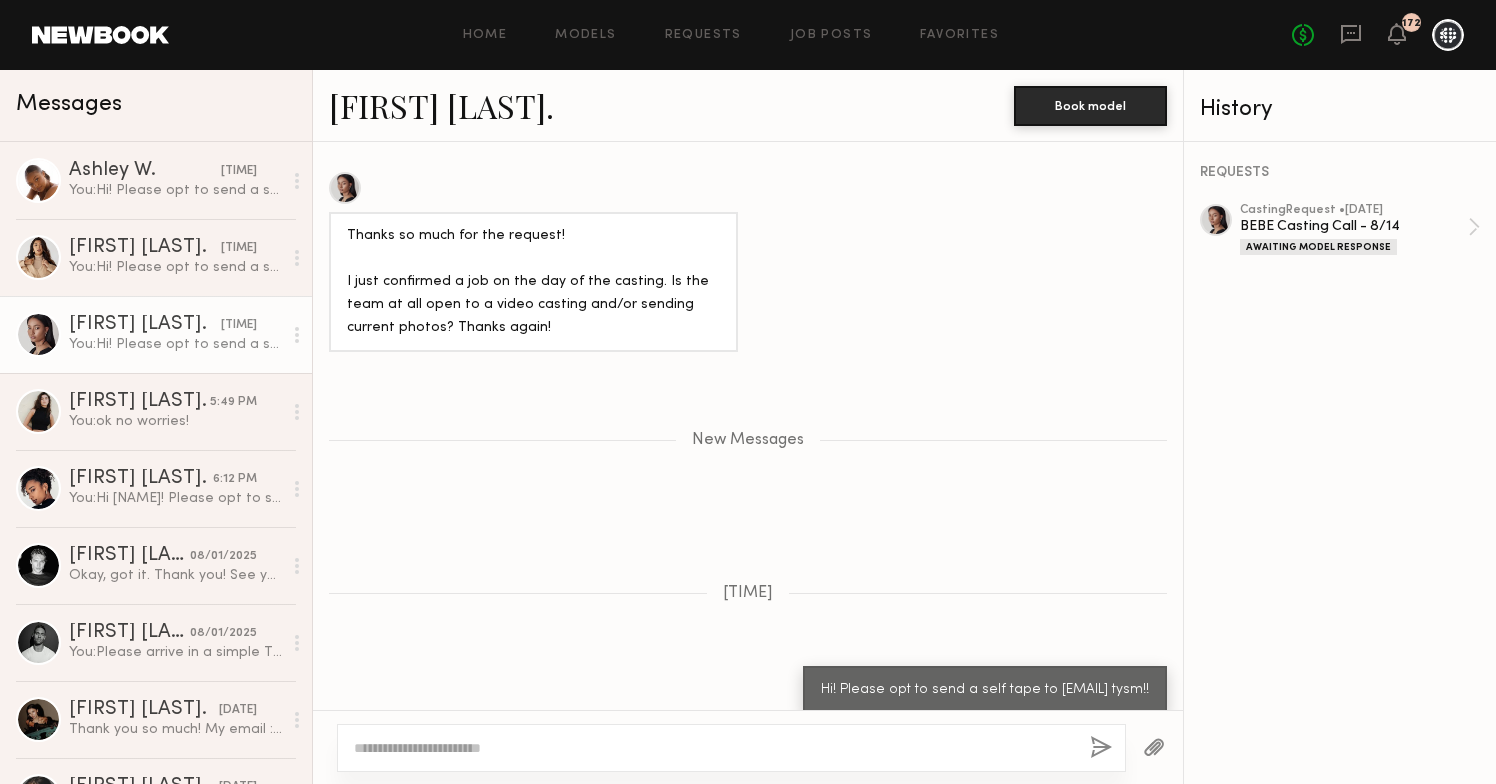 scroll, scrollTop: 872, scrollLeft: 0, axis: vertical 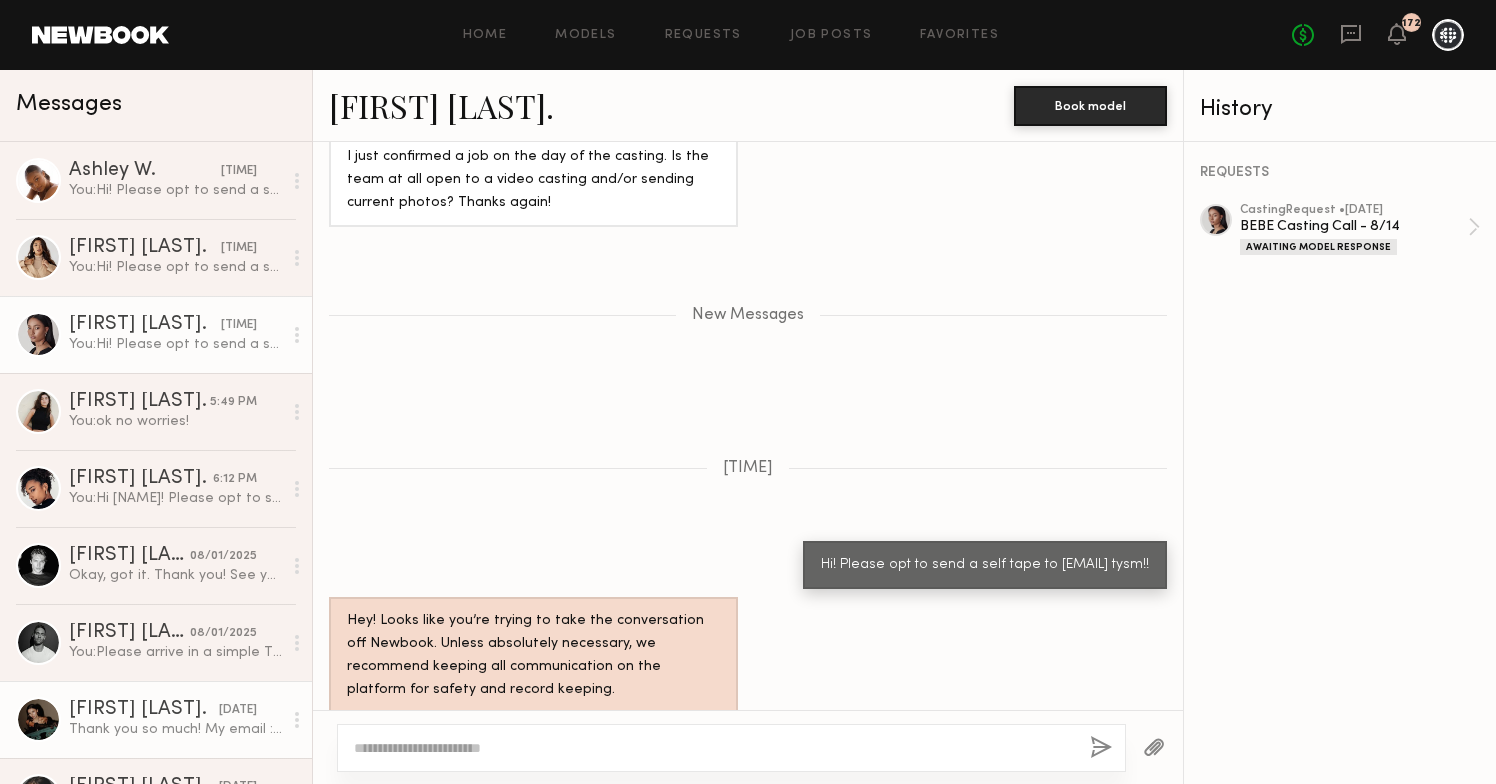 click on "[FIRST] [LAST]." 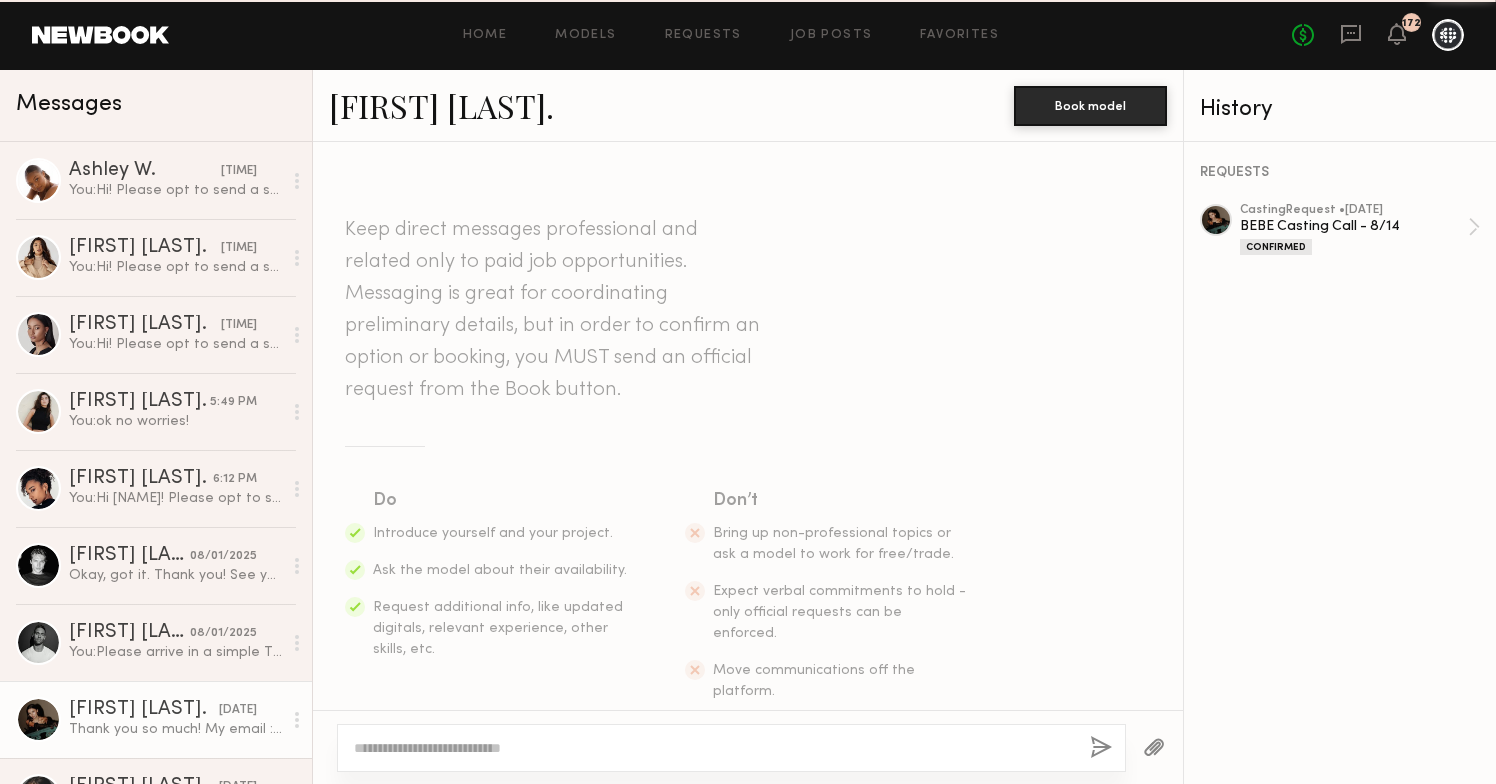 scroll, scrollTop: 963, scrollLeft: 0, axis: vertical 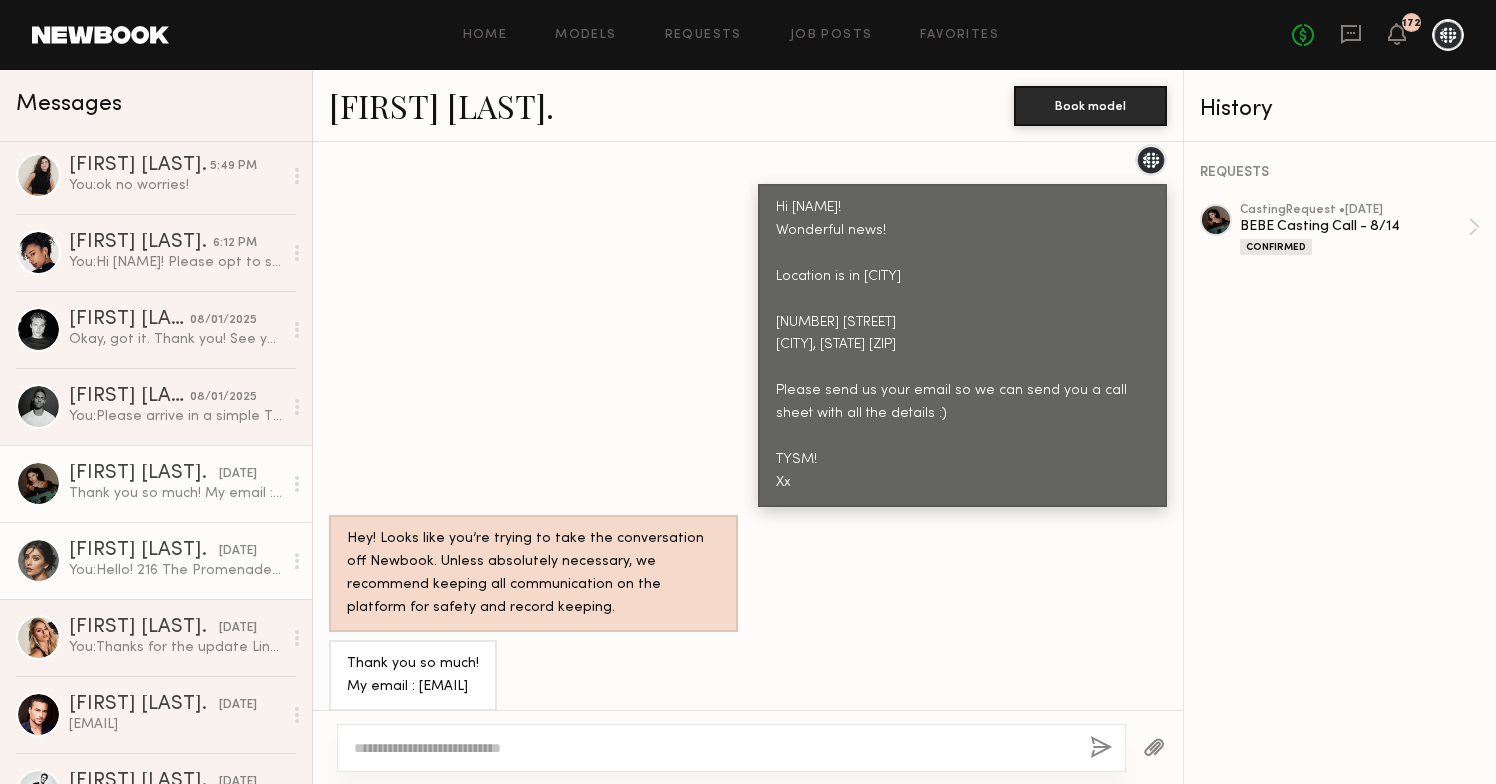 click on "You:  Hello!
[NUMBER] [STREET] [SUITE]
[CITY], [STATE] [ZIP]
If available, please send your email so we can send you a call sheet with all the details :)
Thank you!
Xx" 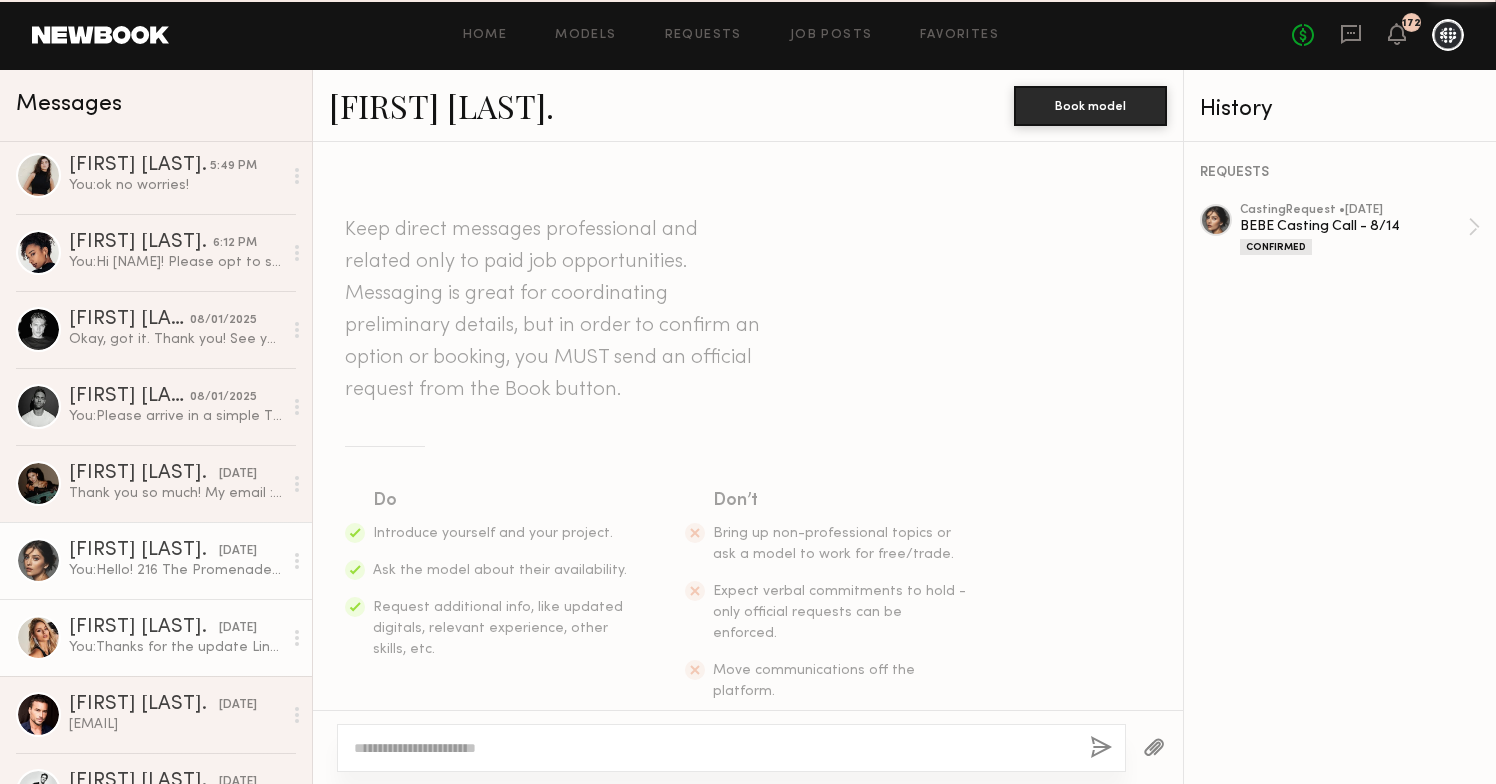scroll, scrollTop: 683, scrollLeft: 0, axis: vertical 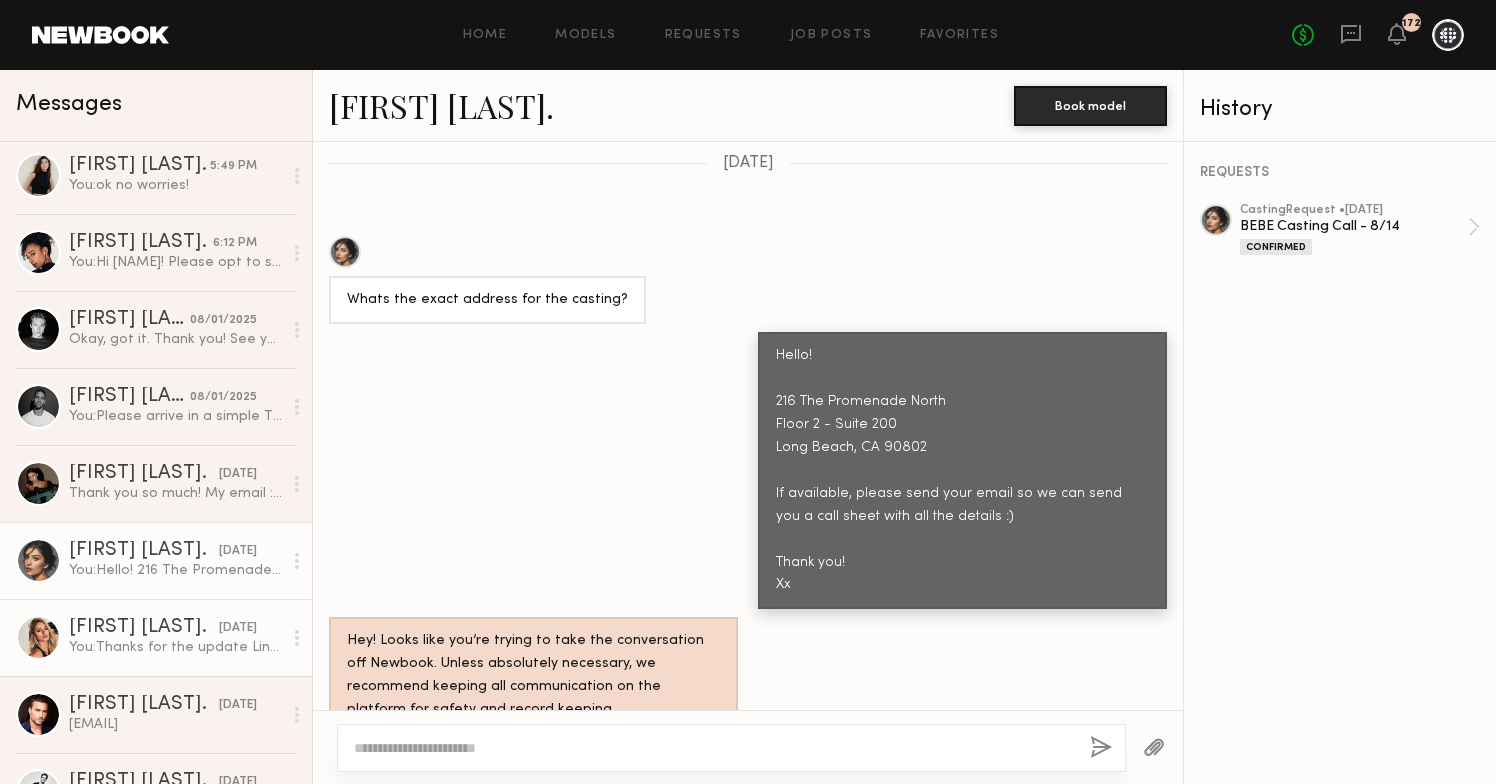 click on "[NAME]" 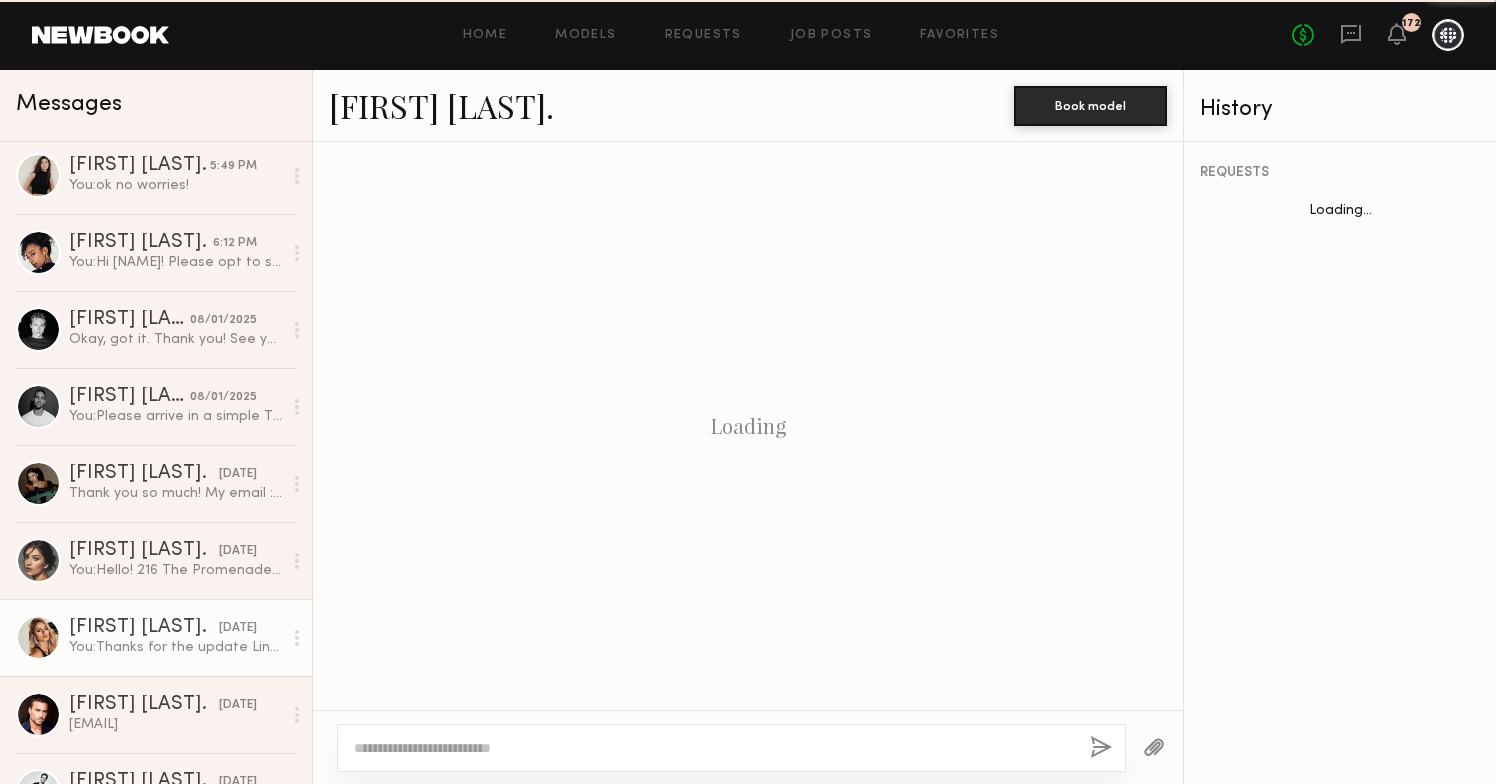 scroll, scrollTop: 352, scrollLeft: 0, axis: vertical 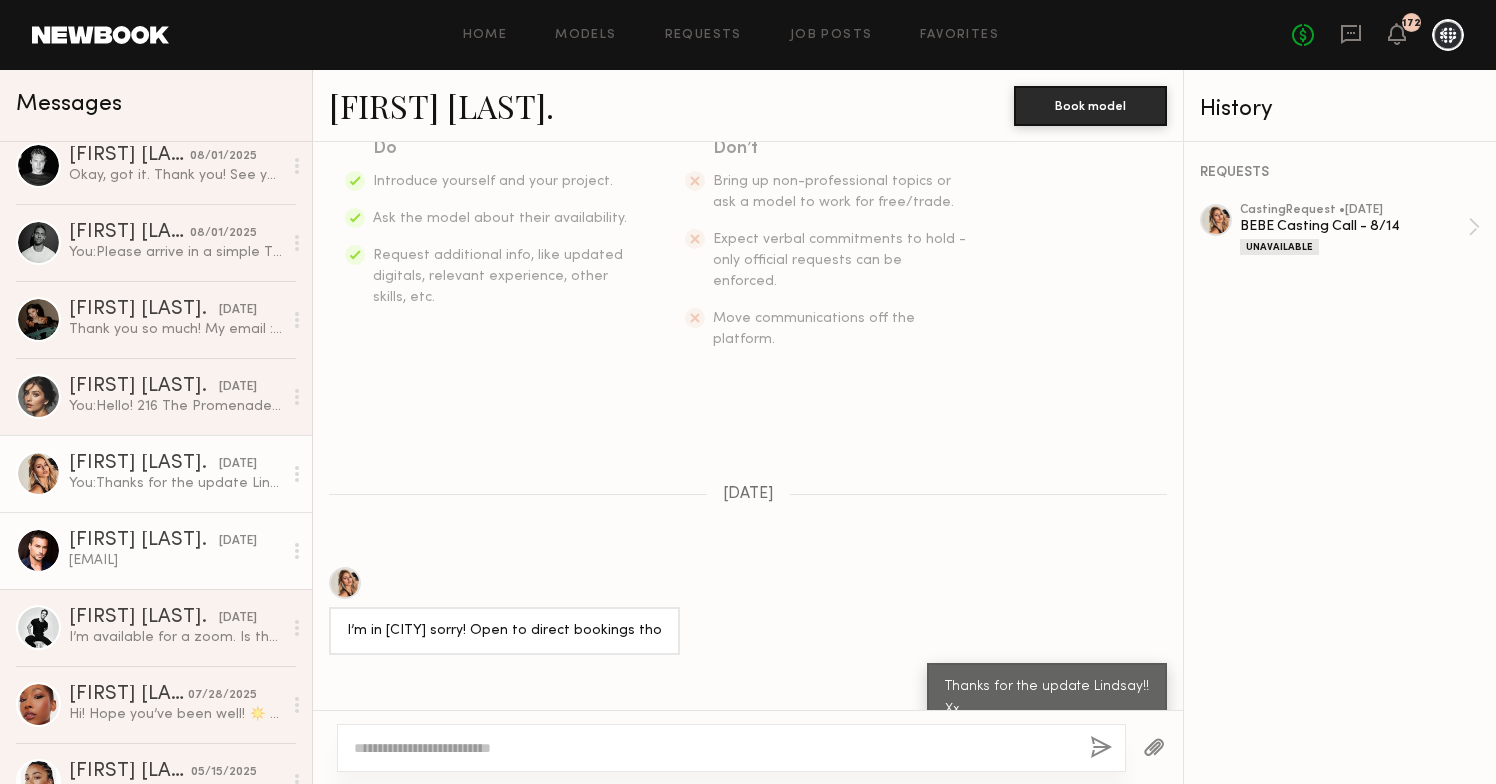 click on "[EMAIL]" 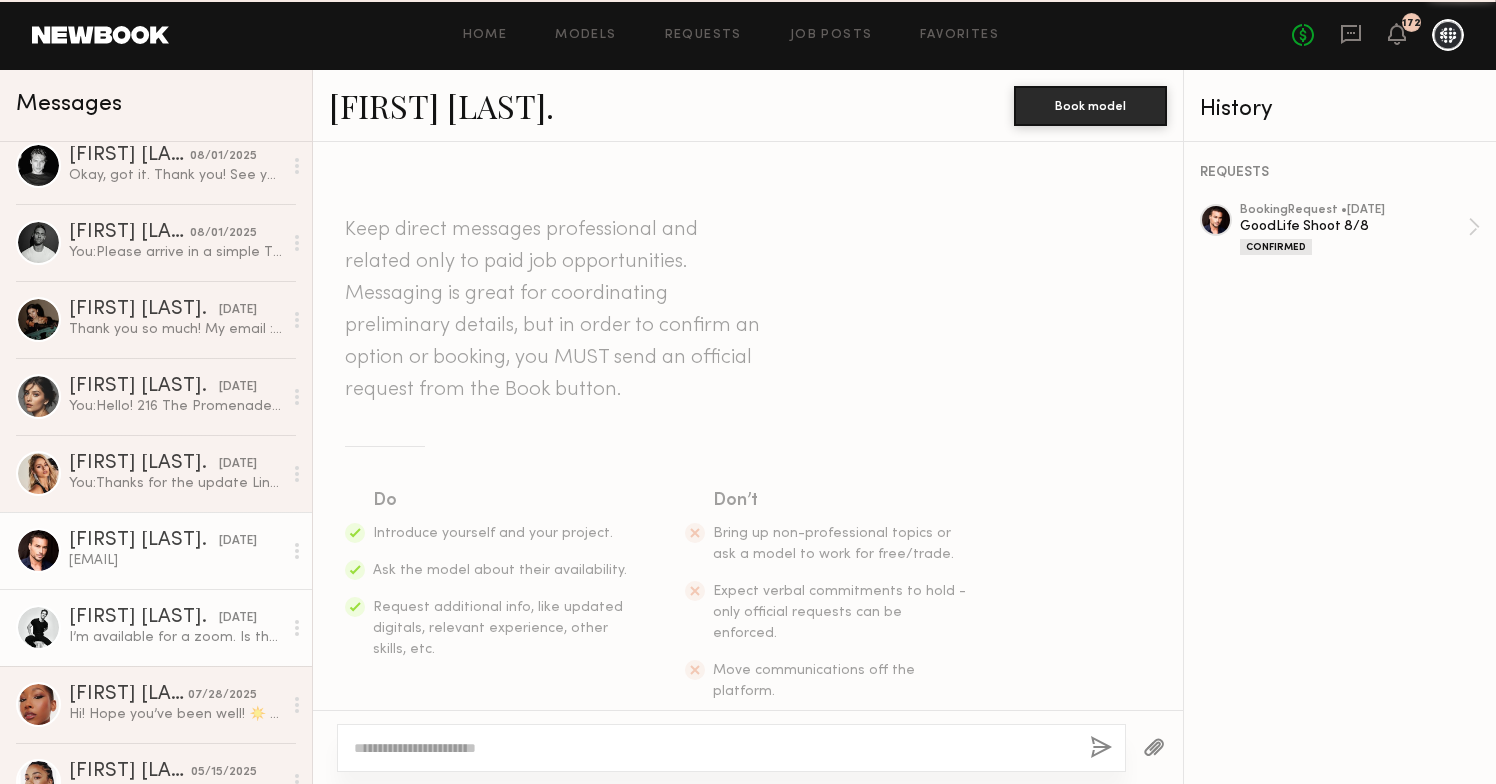 scroll, scrollTop: 4459, scrollLeft: 0, axis: vertical 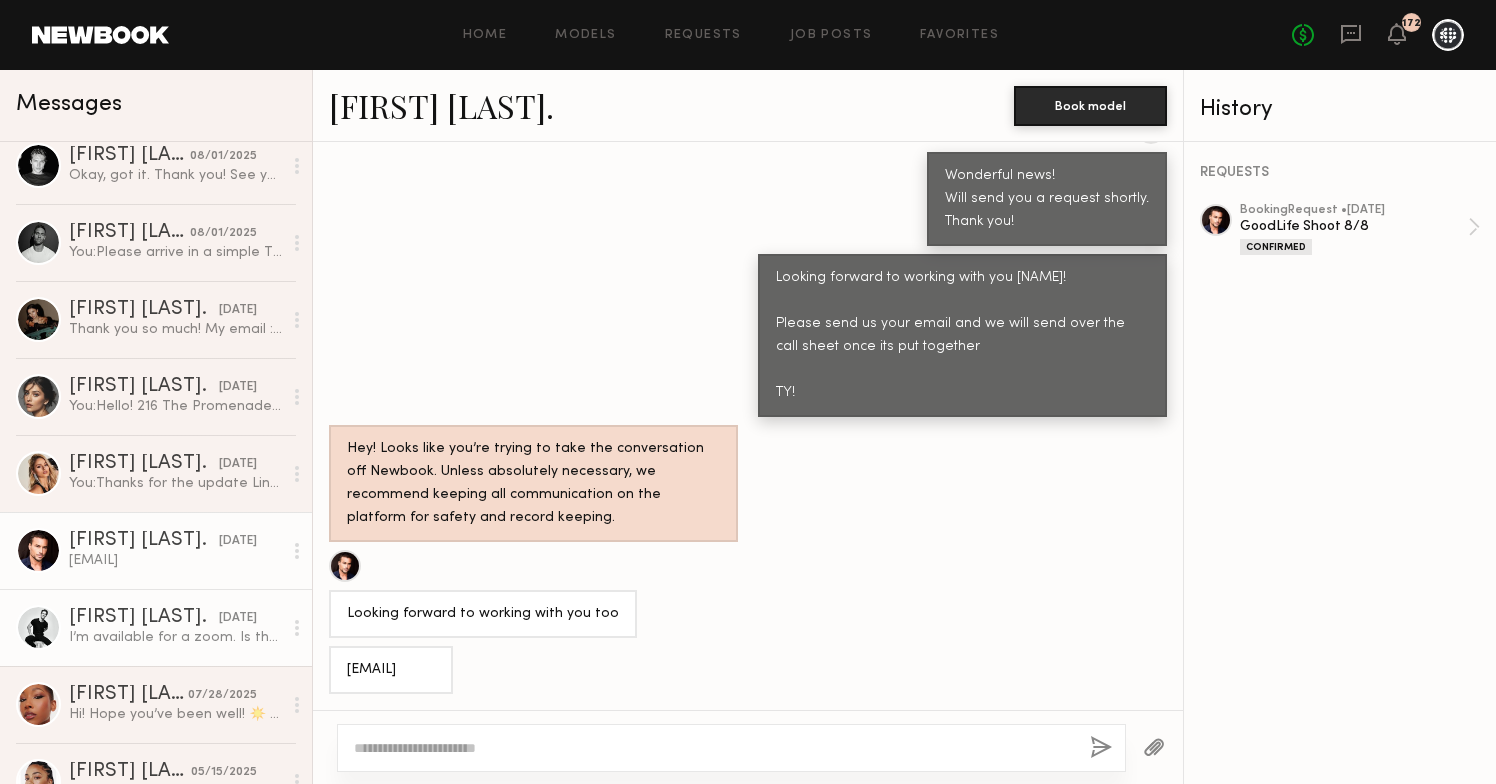 click on "[FIRST] [LAST]." 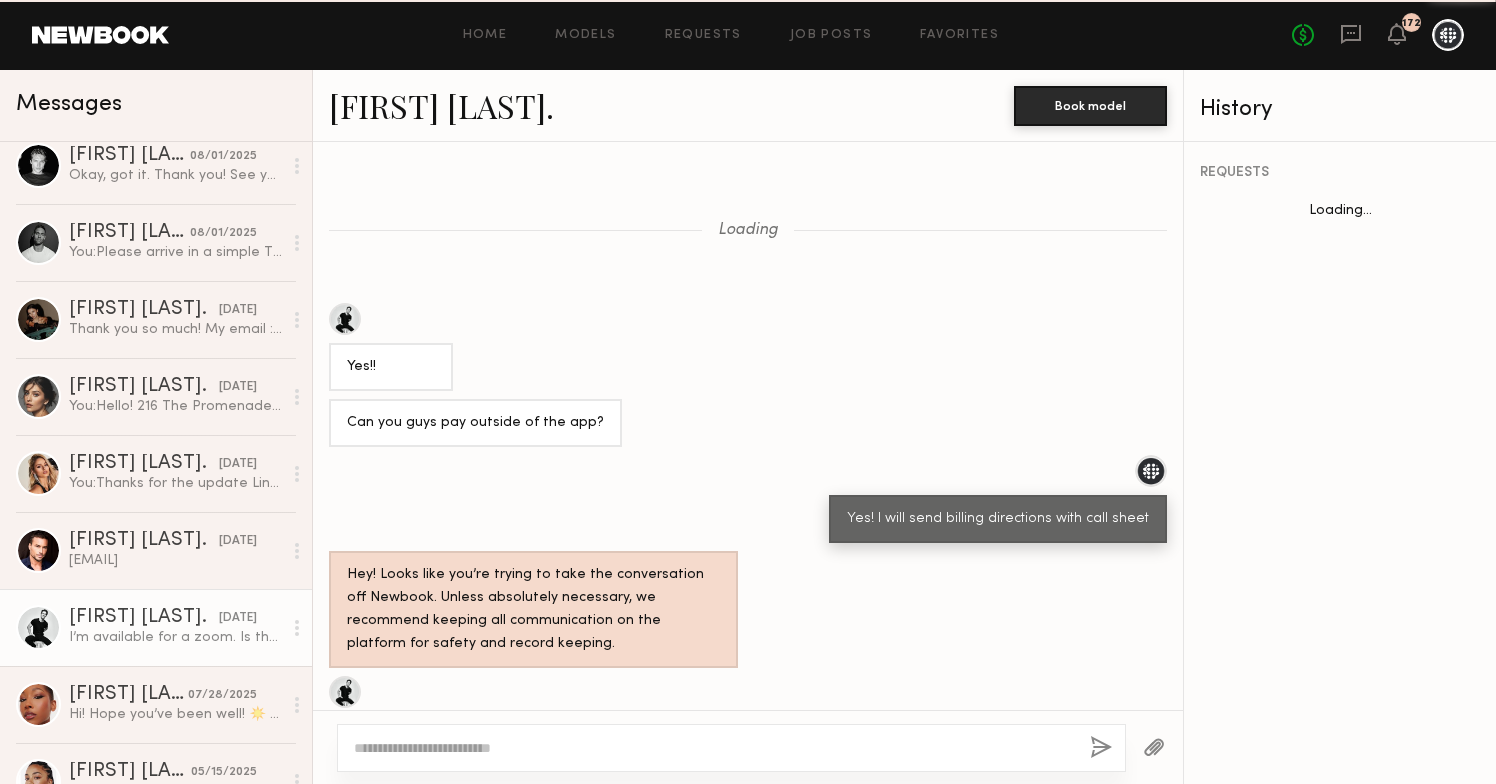 scroll, scrollTop: 1714, scrollLeft: 0, axis: vertical 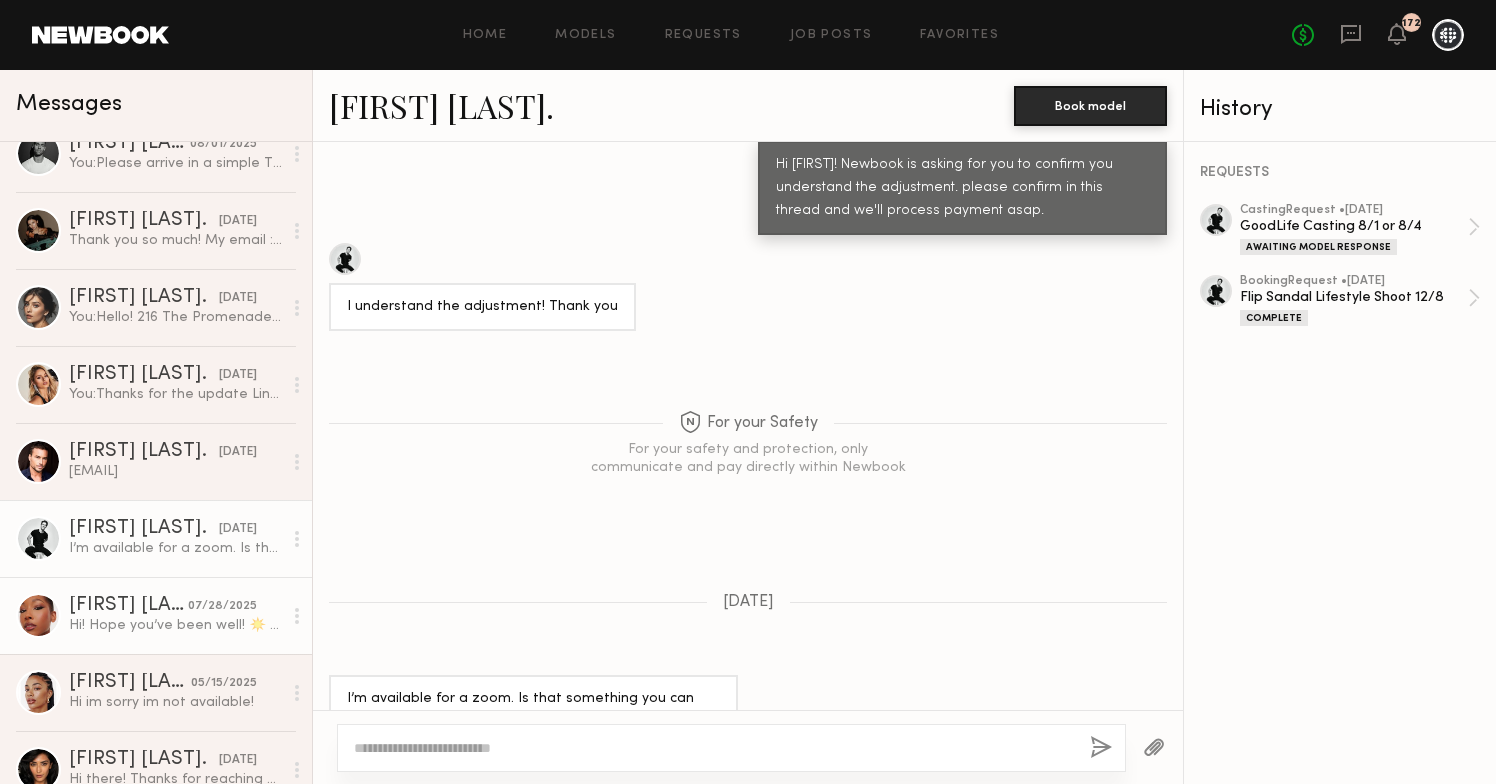 click on "[FIRST] [LAST]." 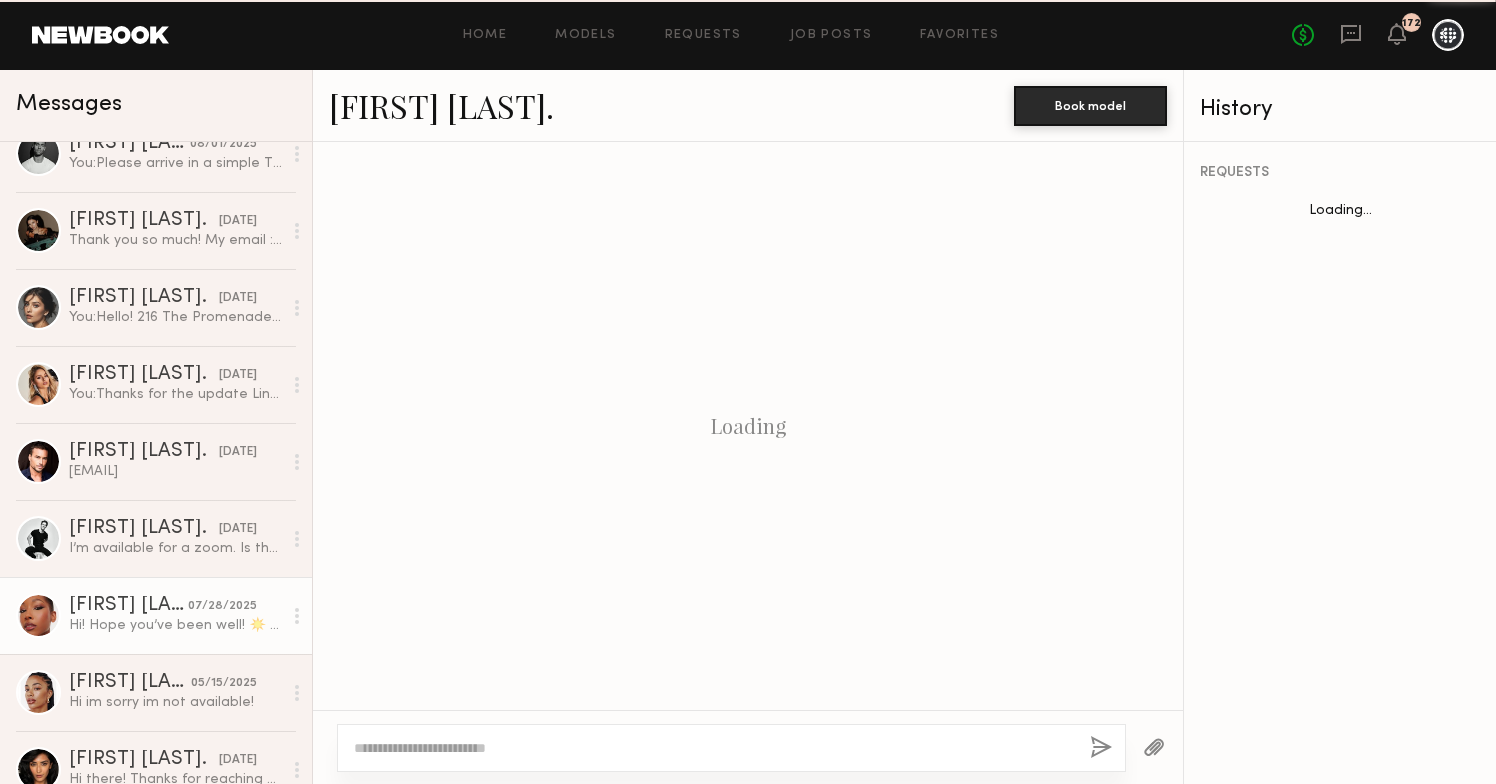 scroll, scrollTop: 2044, scrollLeft: 0, axis: vertical 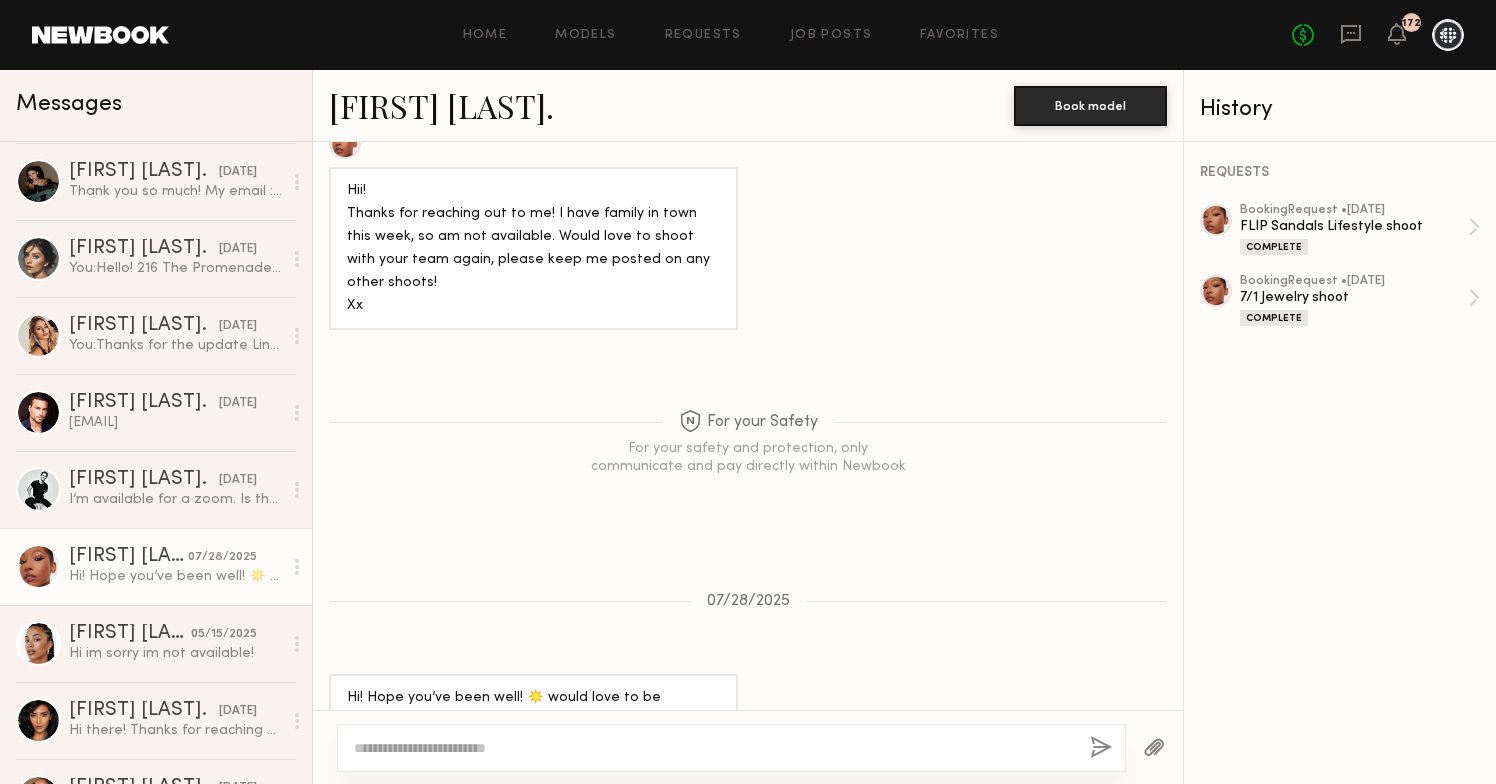 click on "[FIRST] [LAST]." 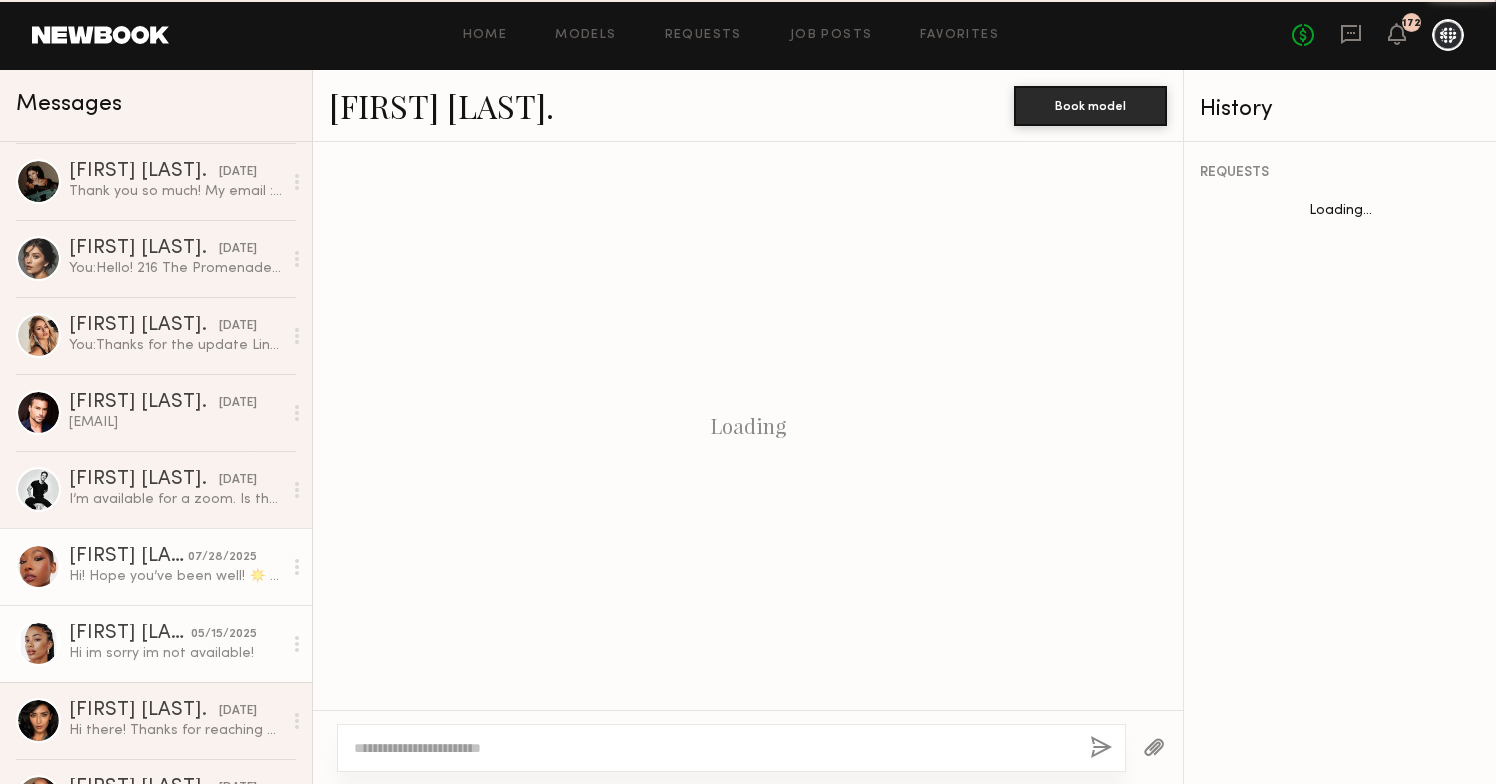 scroll, scrollTop: 1331, scrollLeft: 0, axis: vertical 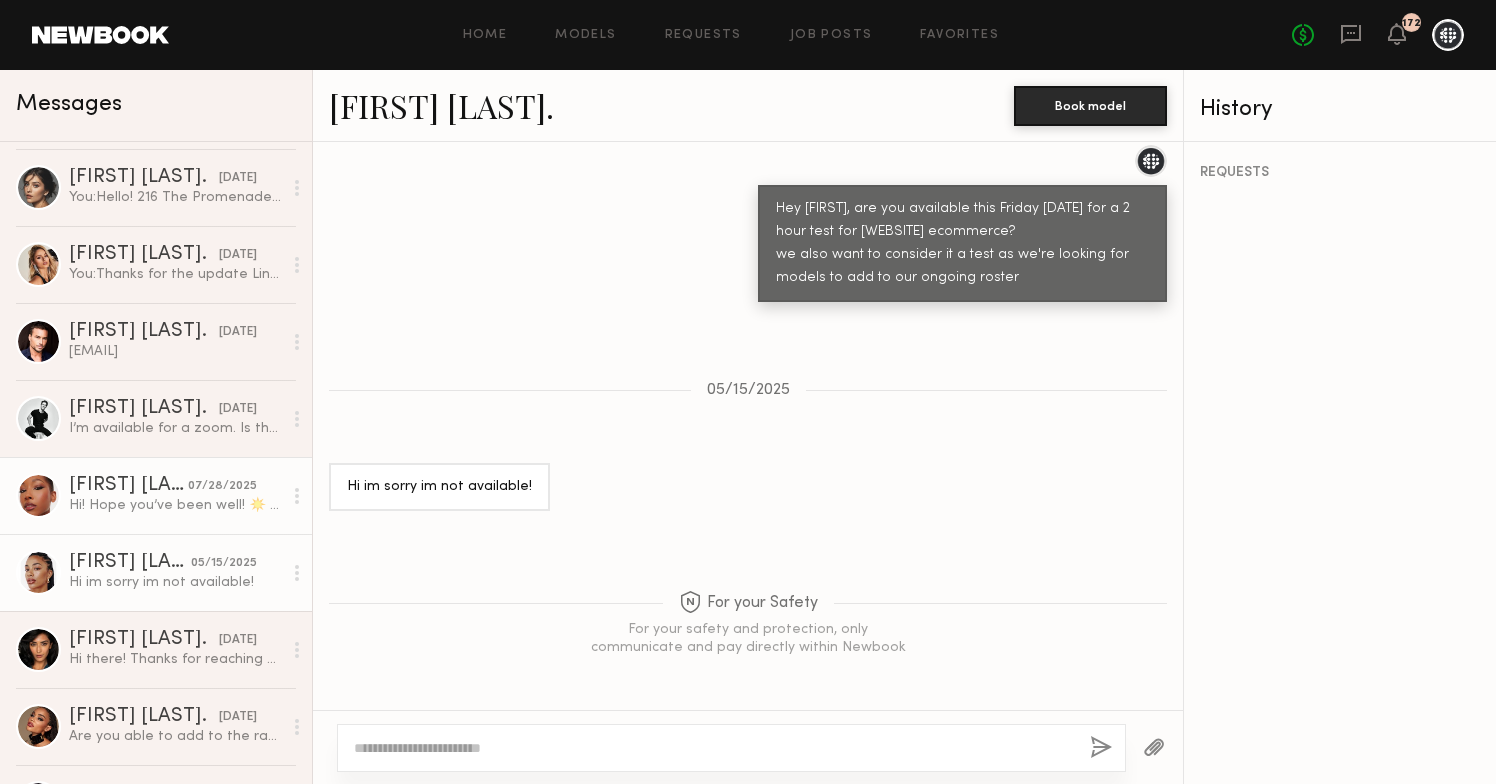 click on "[FIRST] [LAST]." 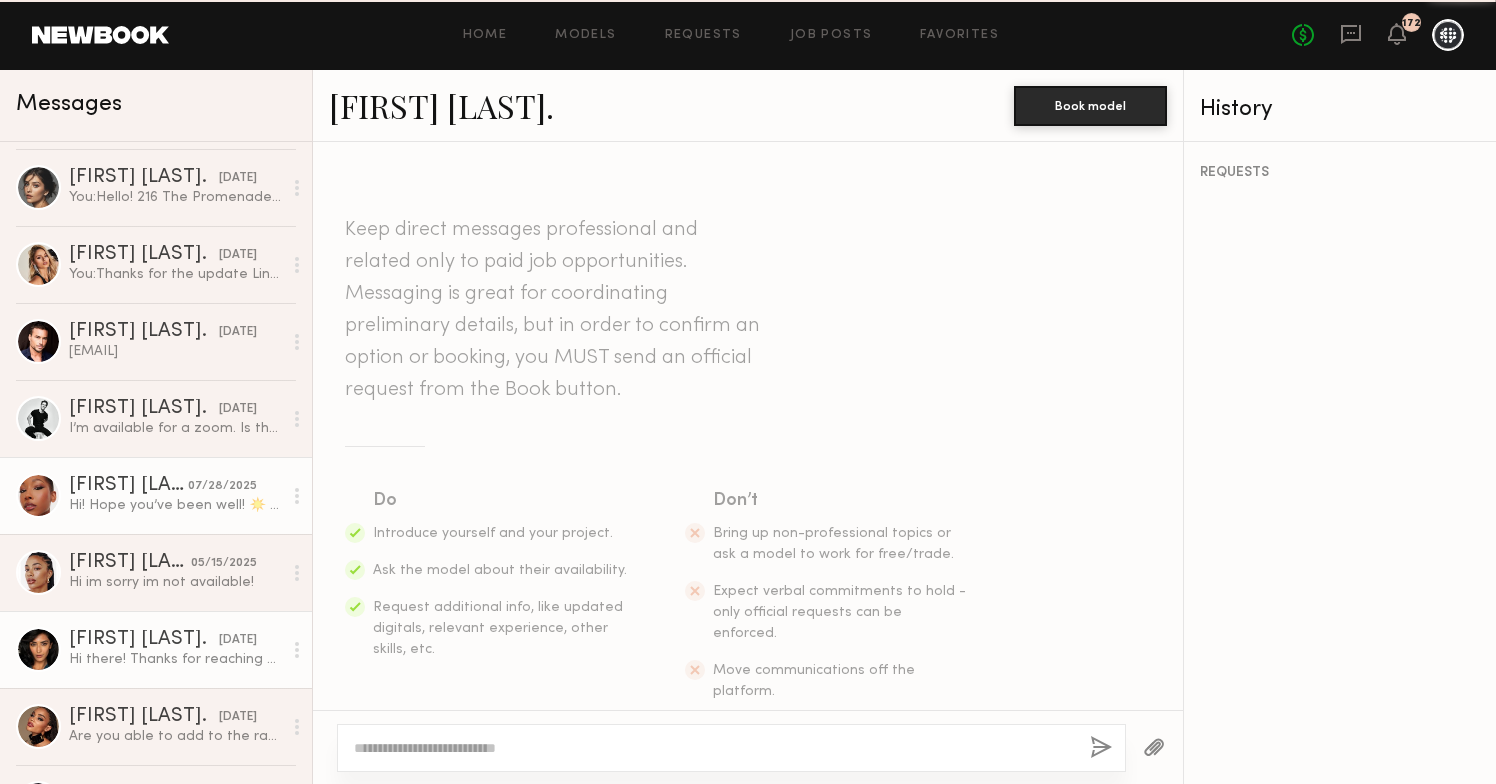 scroll, scrollTop: 1156, scrollLeft: 0, axis: vertical 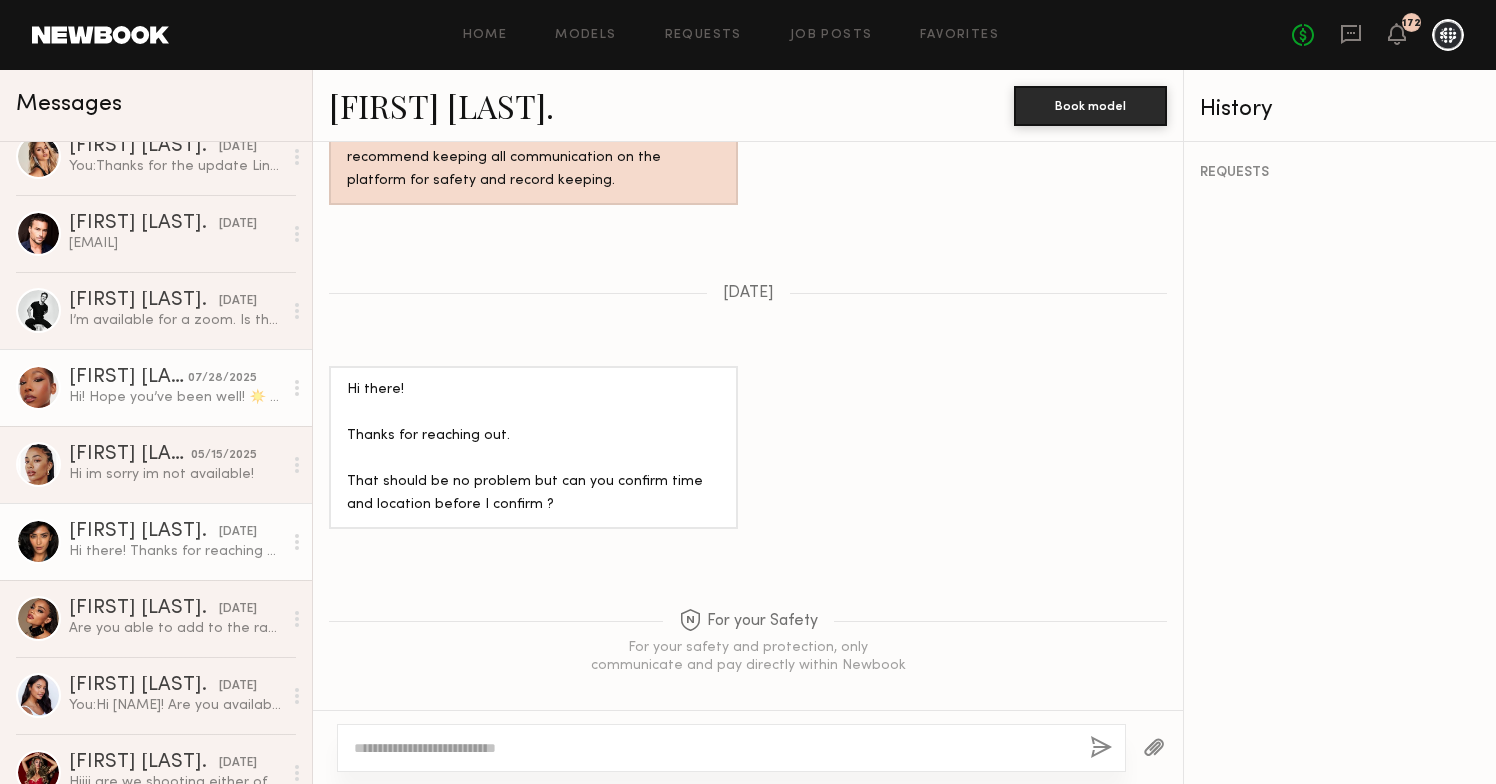 click on "Are you able to add to the rate for that part?" 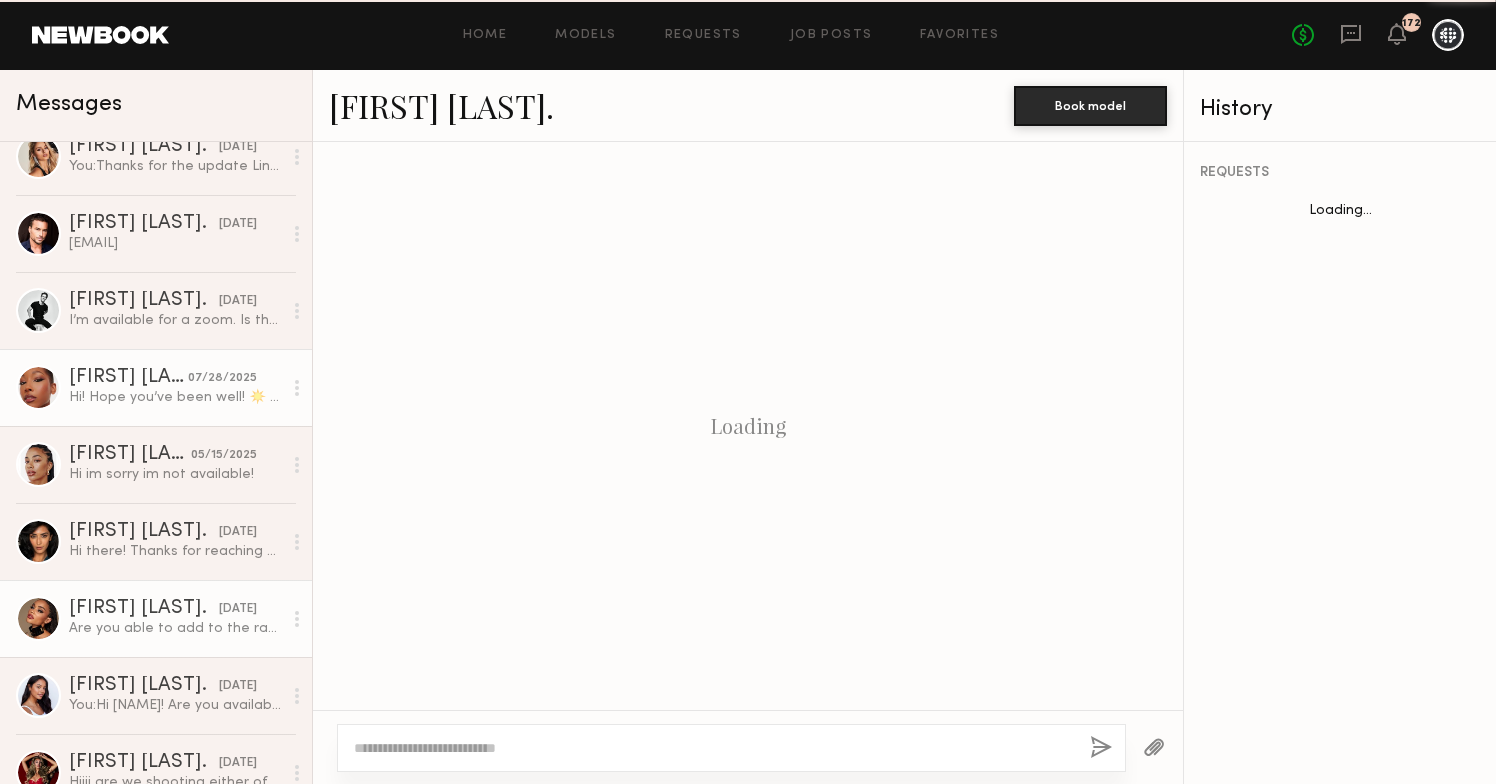 scroll, scrollTop: 1018, scrollLeft: 0, axis: vertical 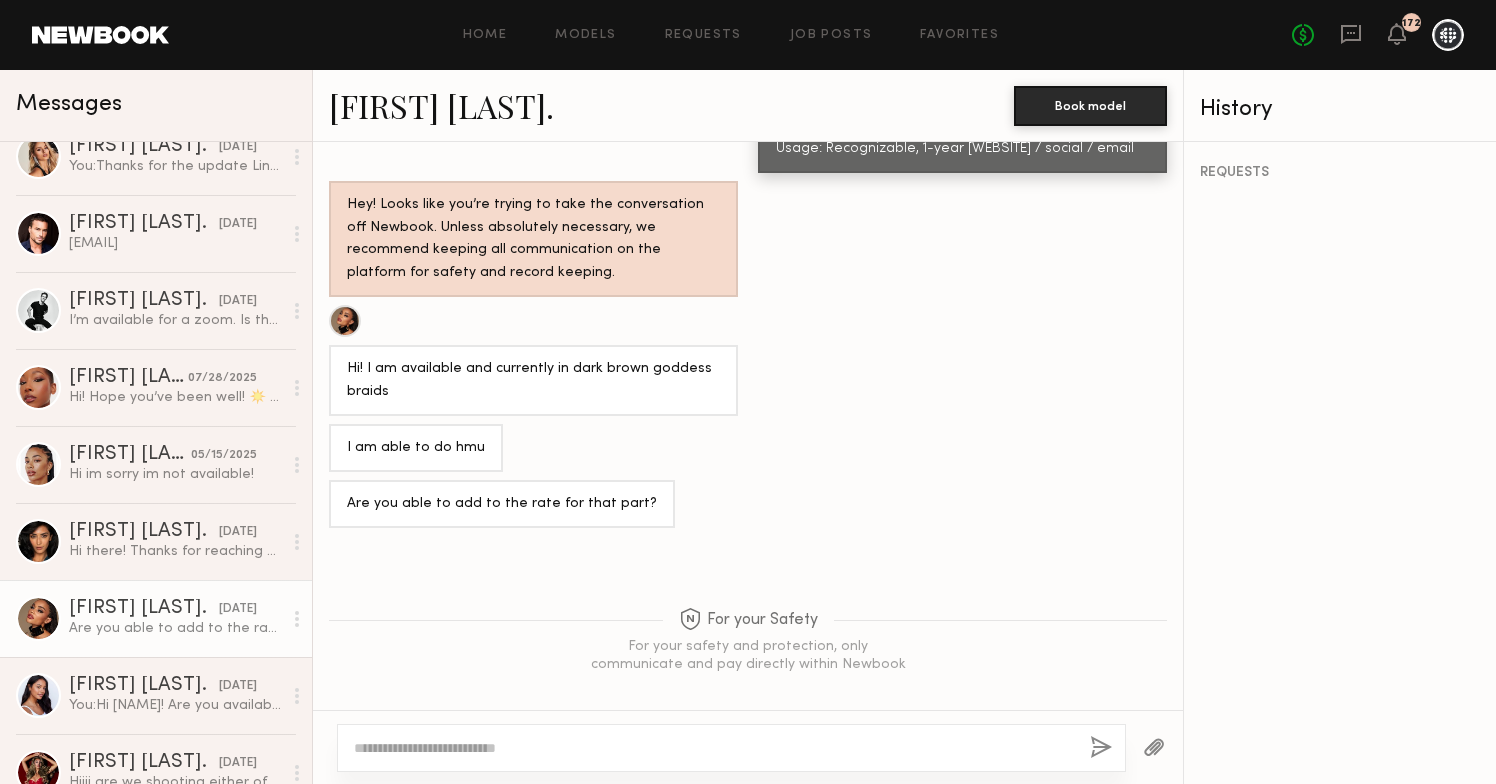 click 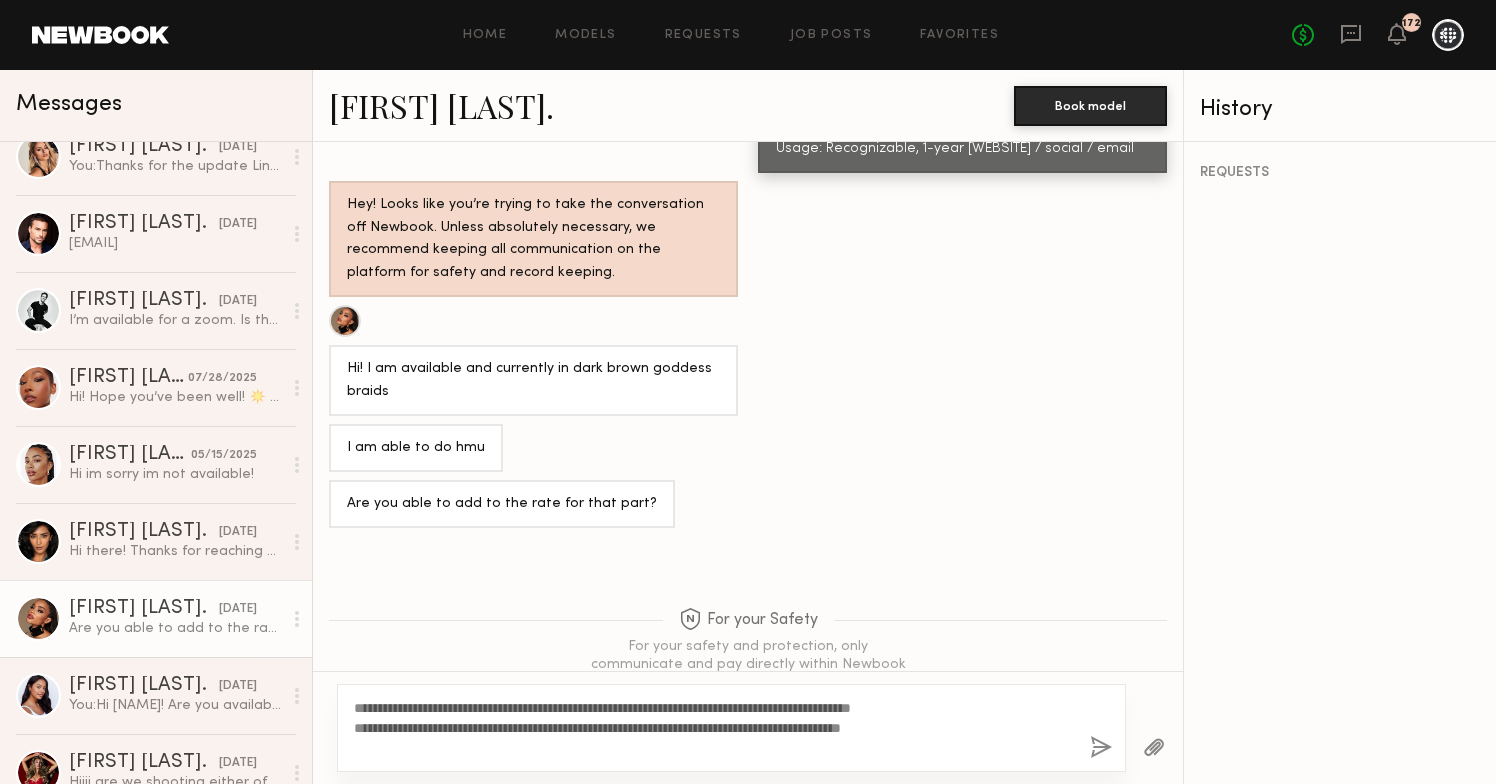type on "**********" 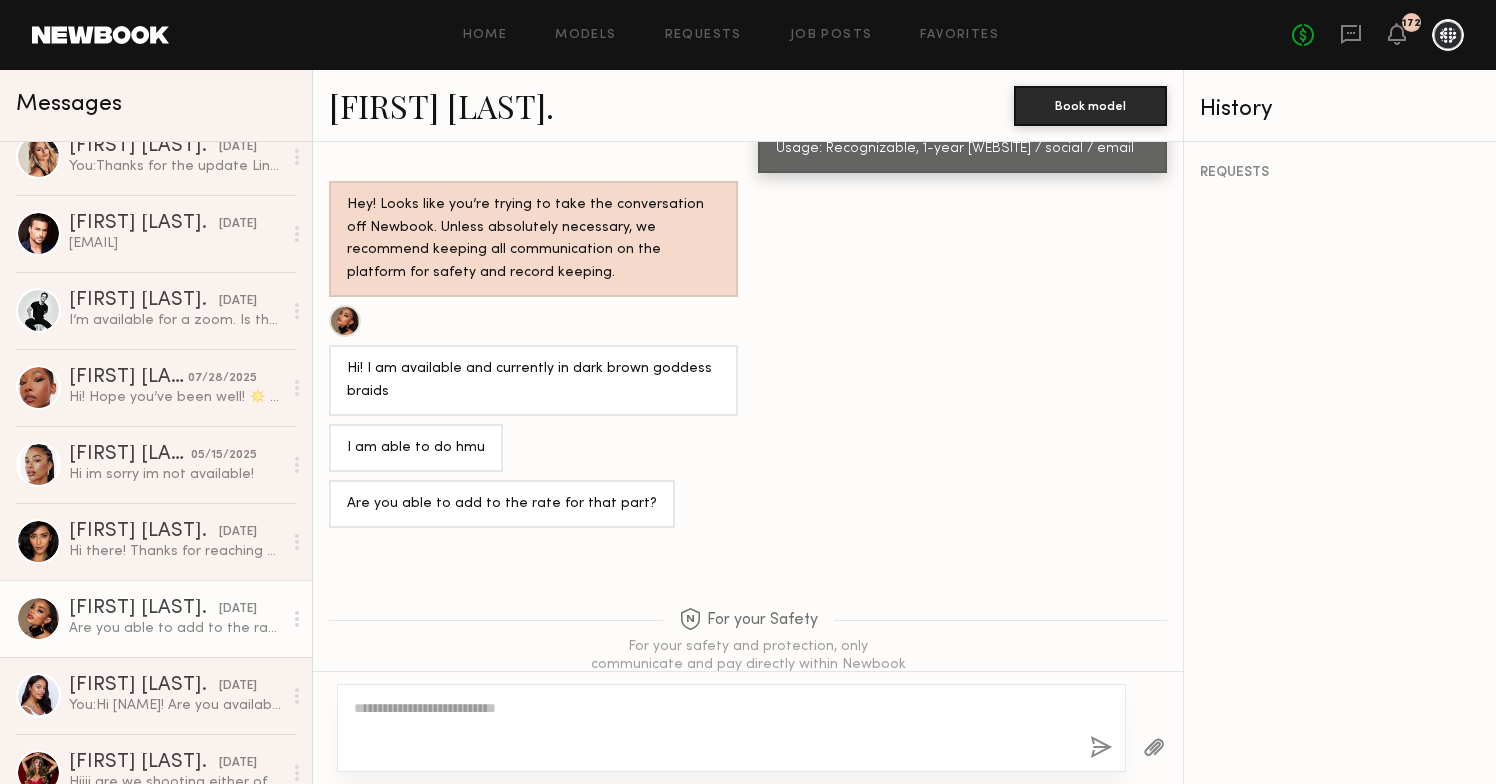 scroll, scrollTop: 1447, scrollLeft: 0, axis: vertical 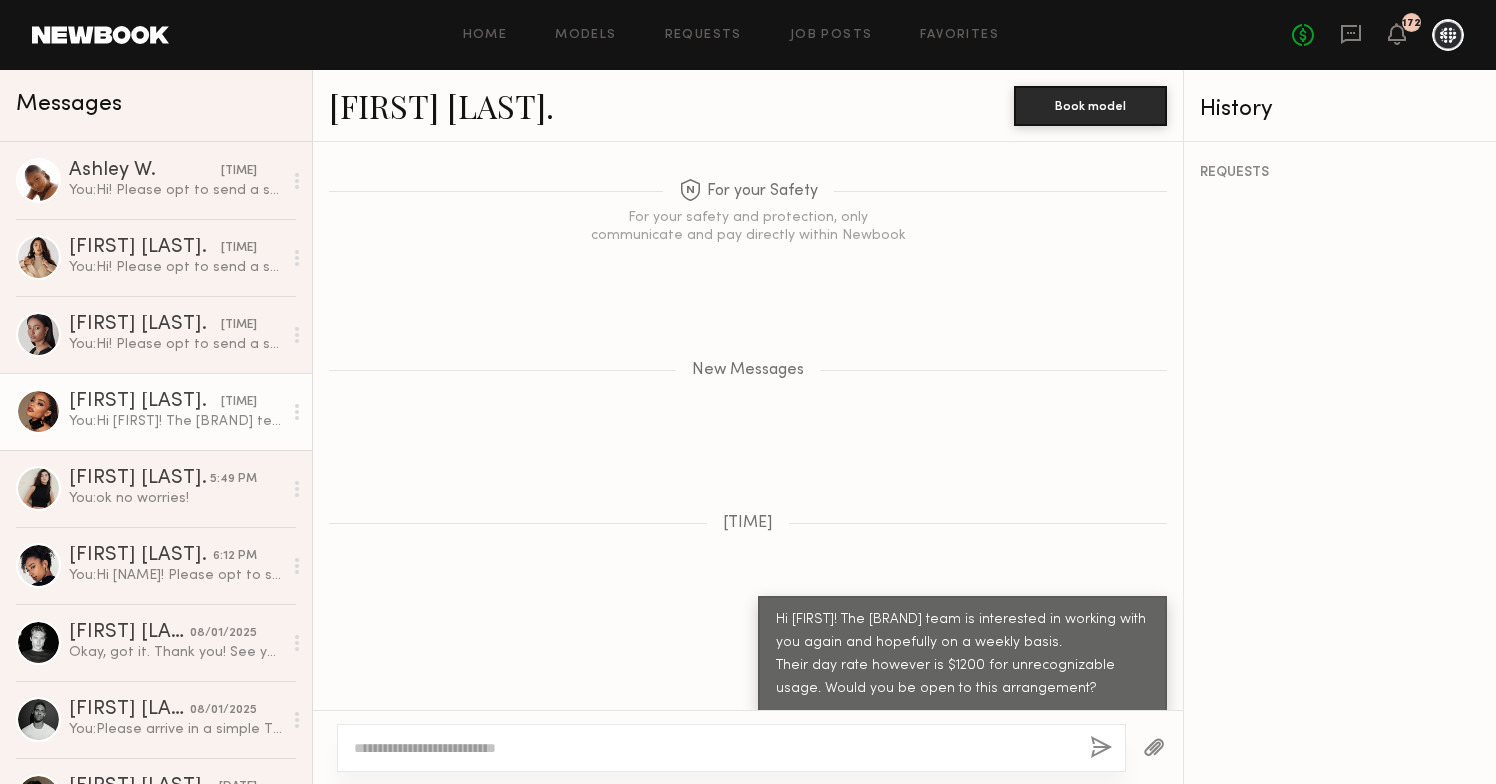 click 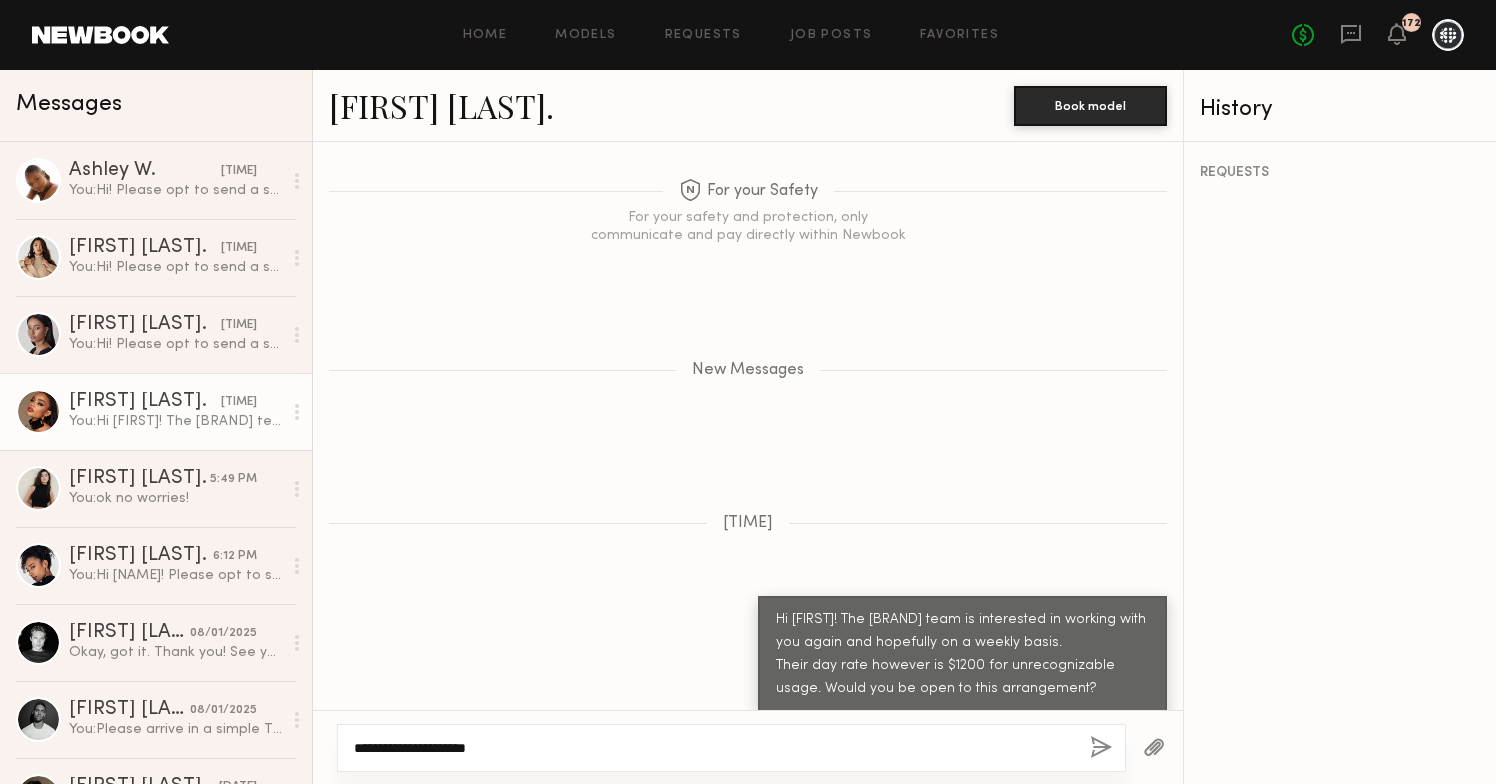 click on "**********" 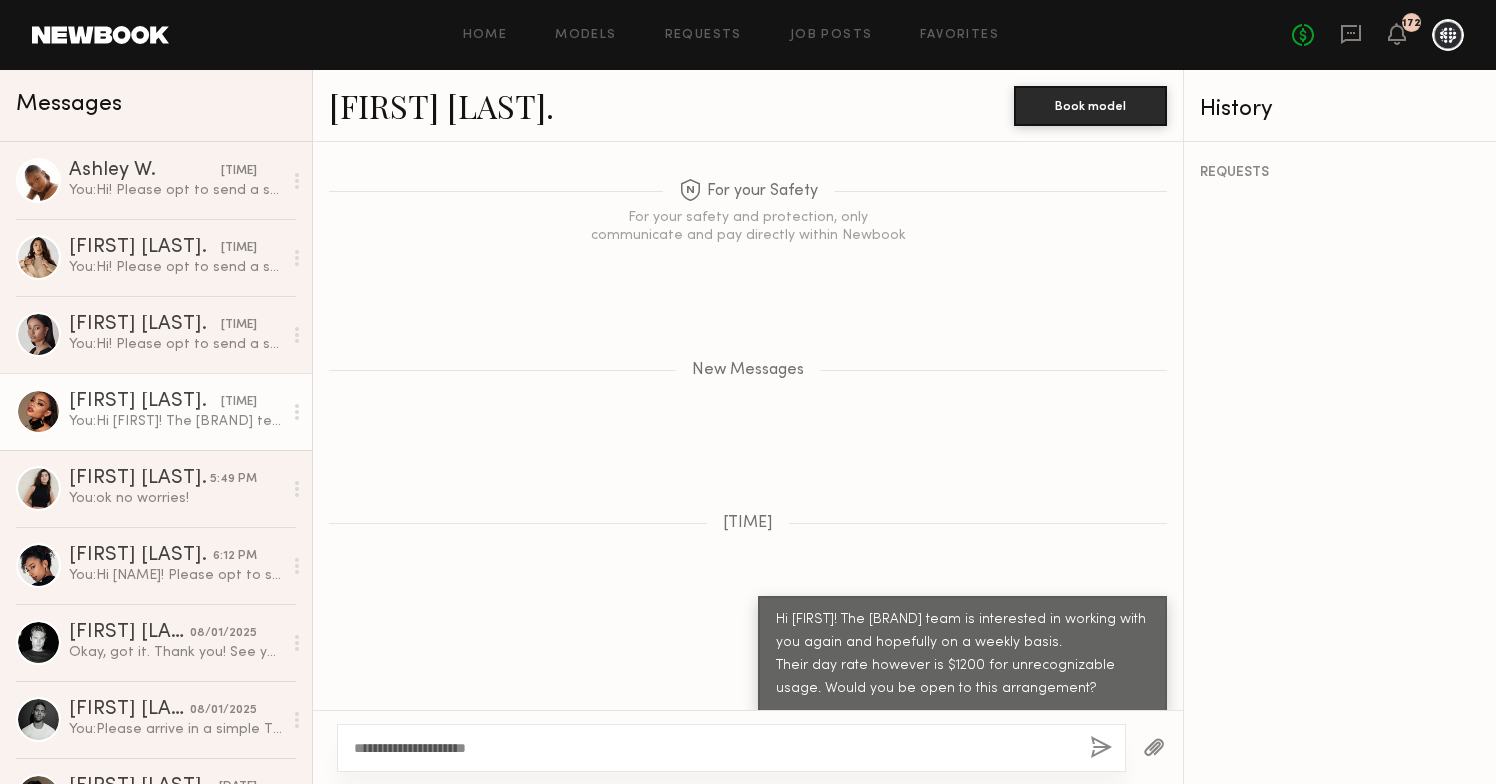 click 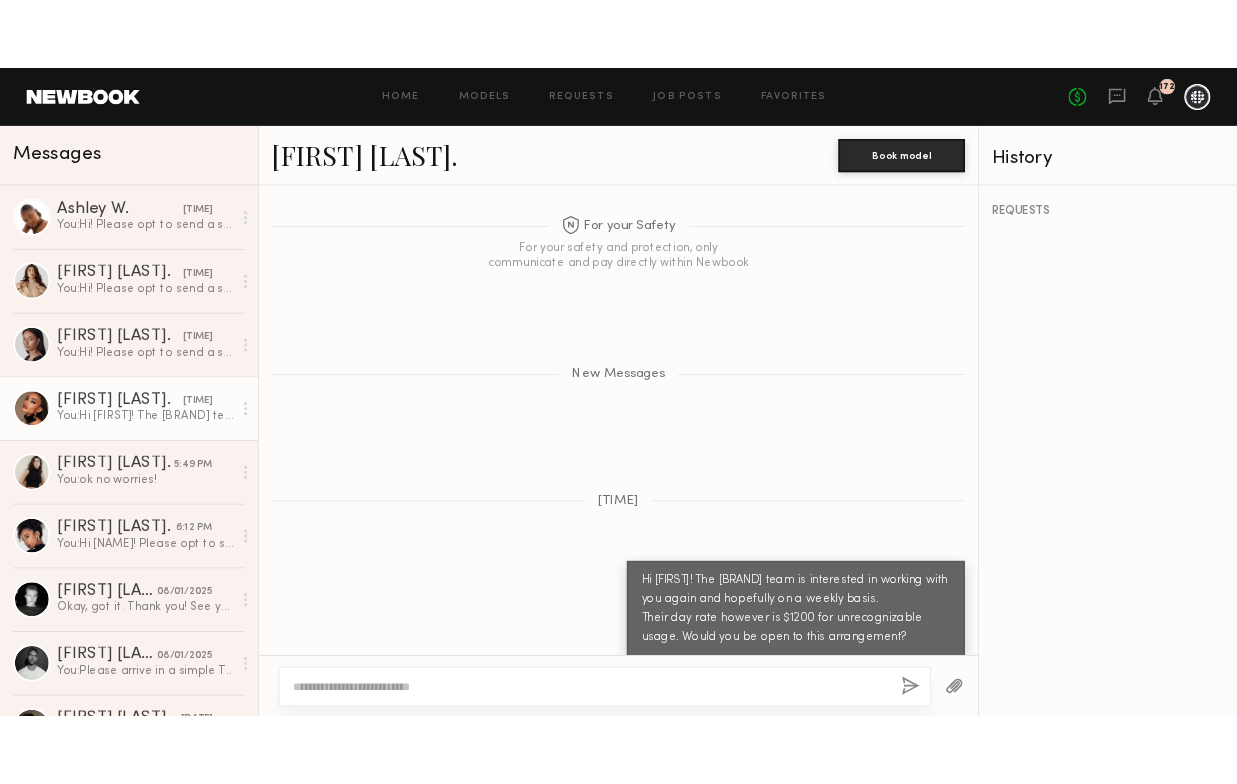 scroll, scrollTop: 1543, scrollLeft: 0, axis: vertical 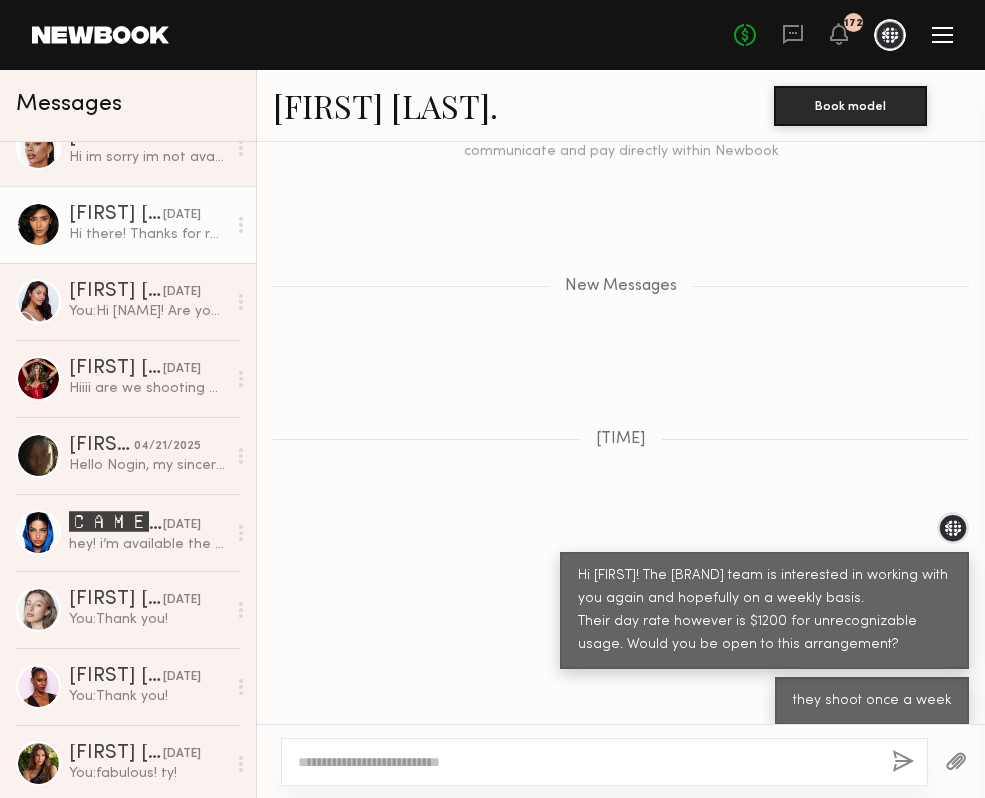 click on "[NAME] [LAST] [DATE] Hi there!
Thanks for reaching out.
That should be no problem but can you confirm time and location before I confirm ?" 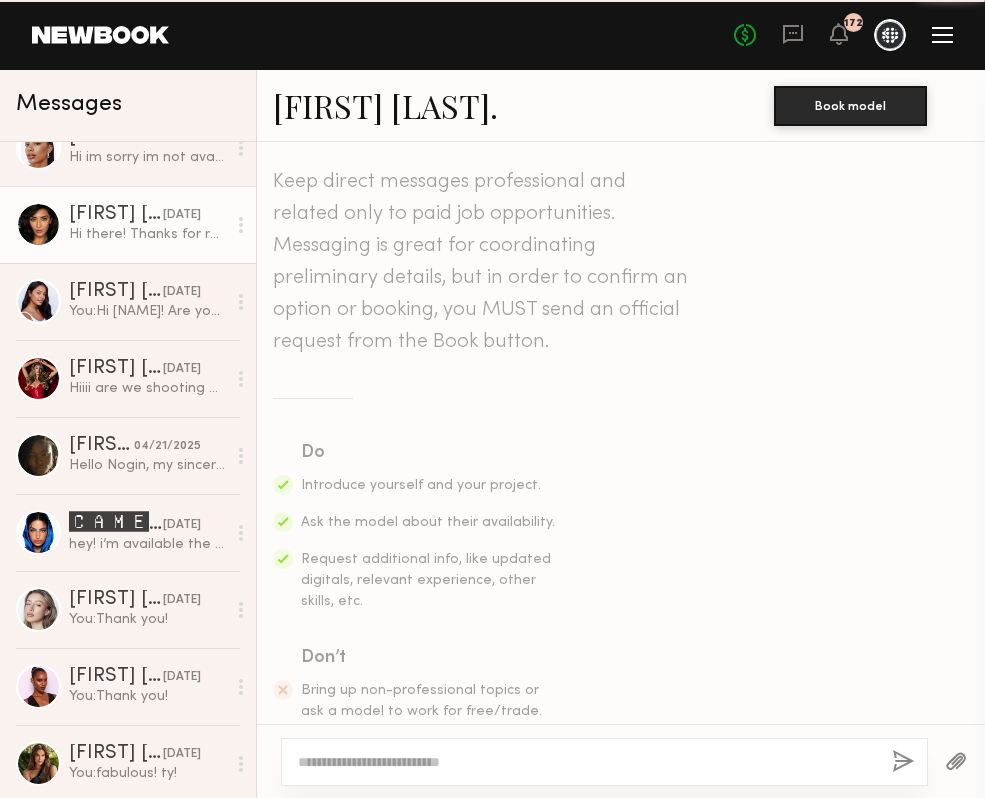 scroll, scrollTop: 1253, scrollLeft: 0, axis: vertical 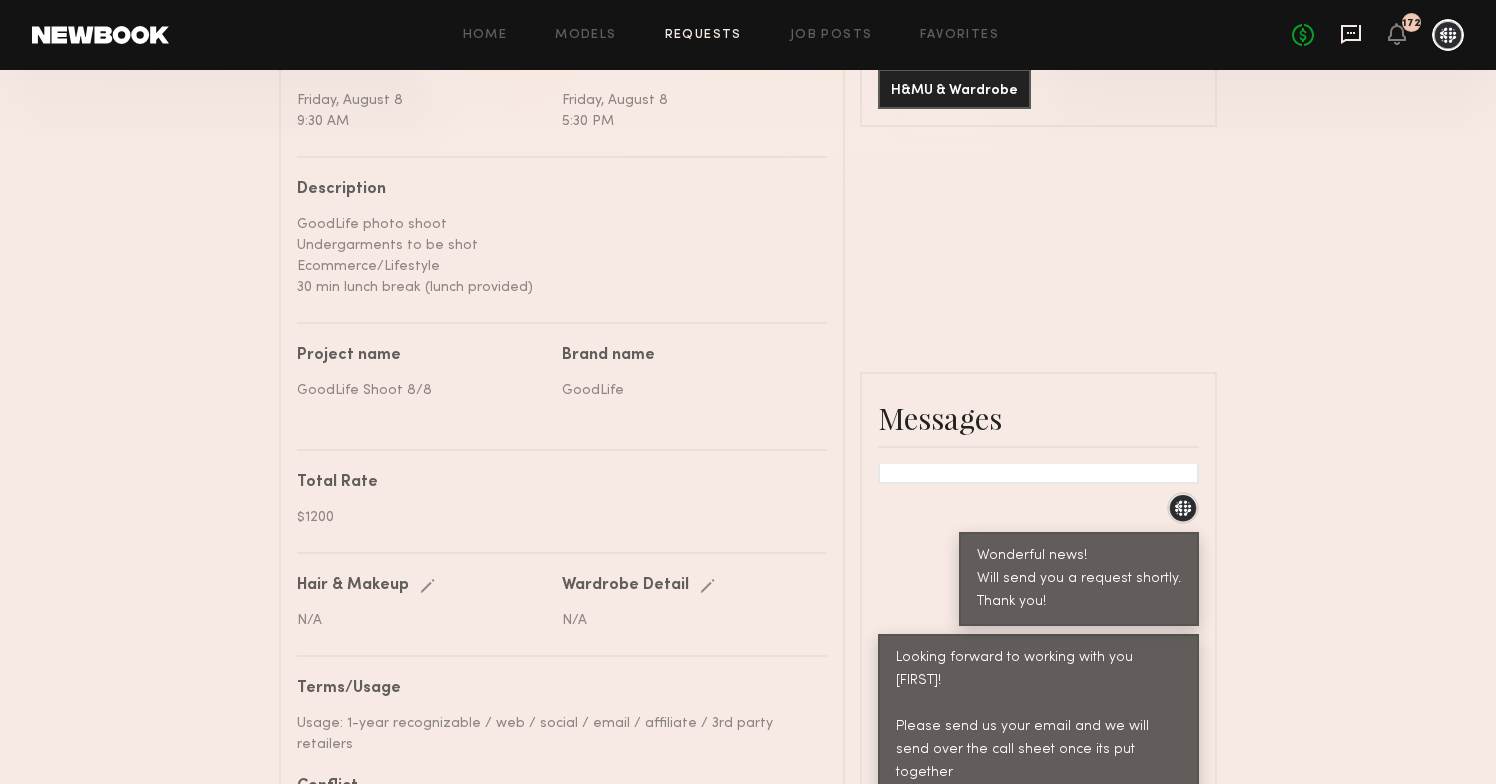 click 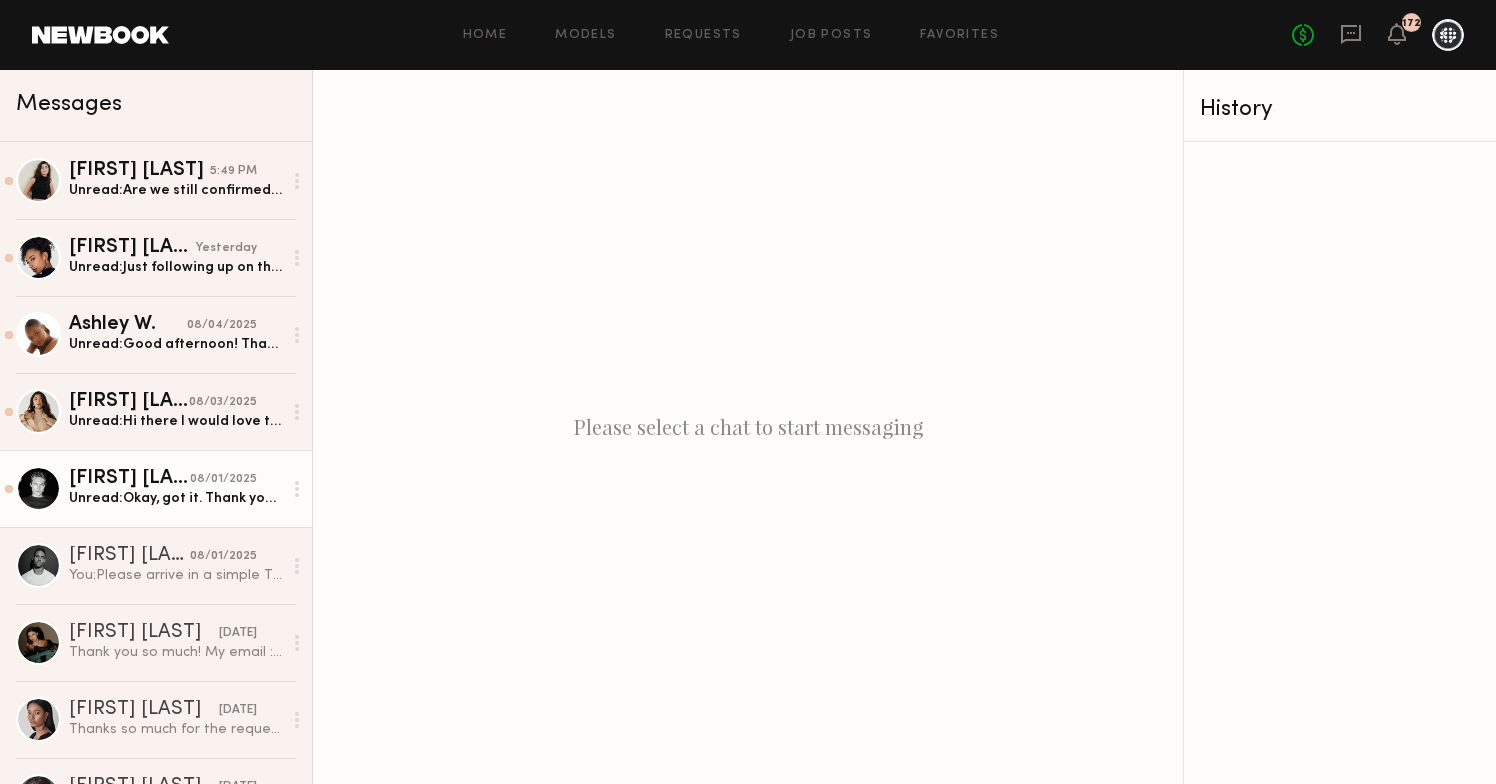 click on "[FIRST] [LAST] [DATE] Unread:  Okay, got it. Thank you! See you soon" 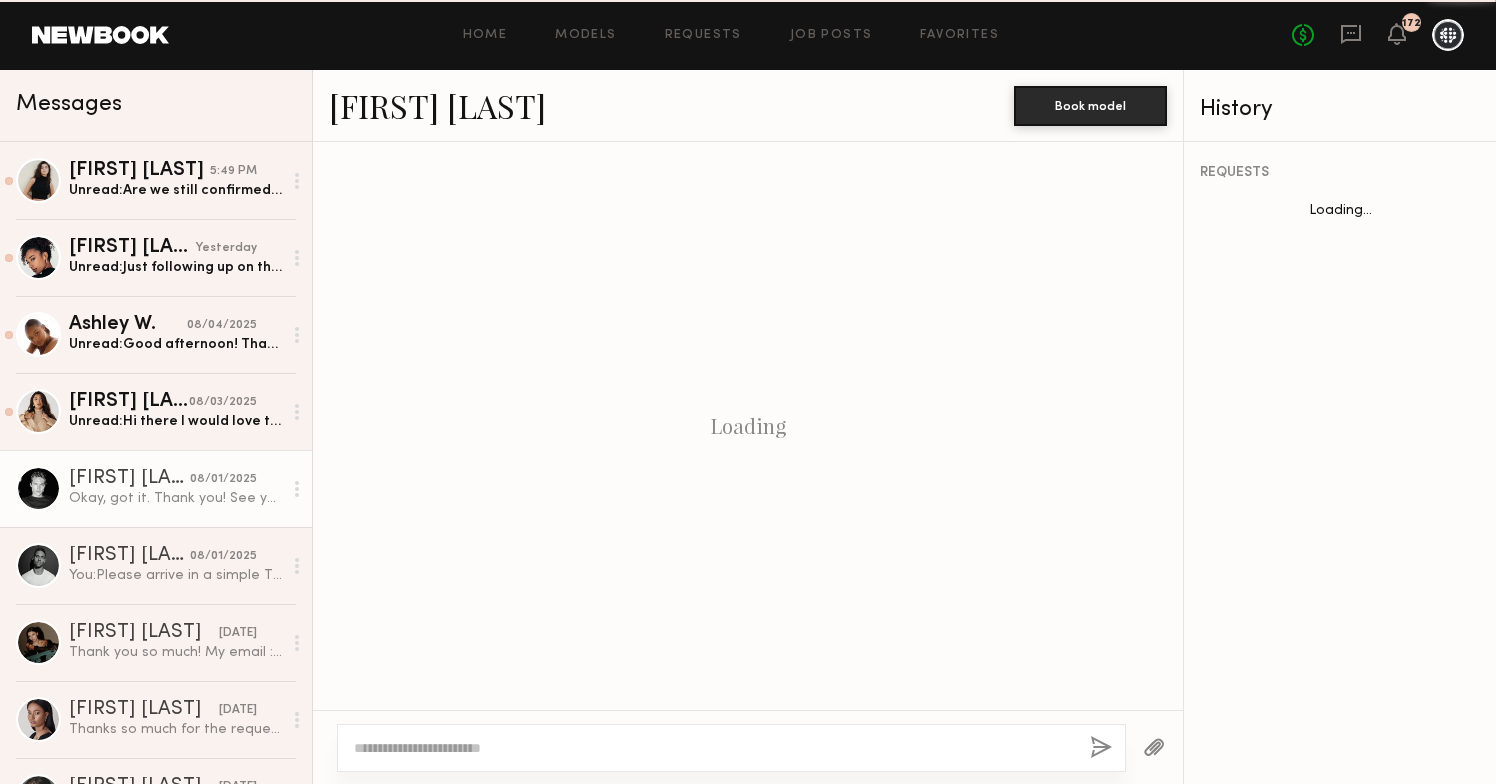 scroll, scrollTop: 1460, scrollLeft: 0, axis: vertical 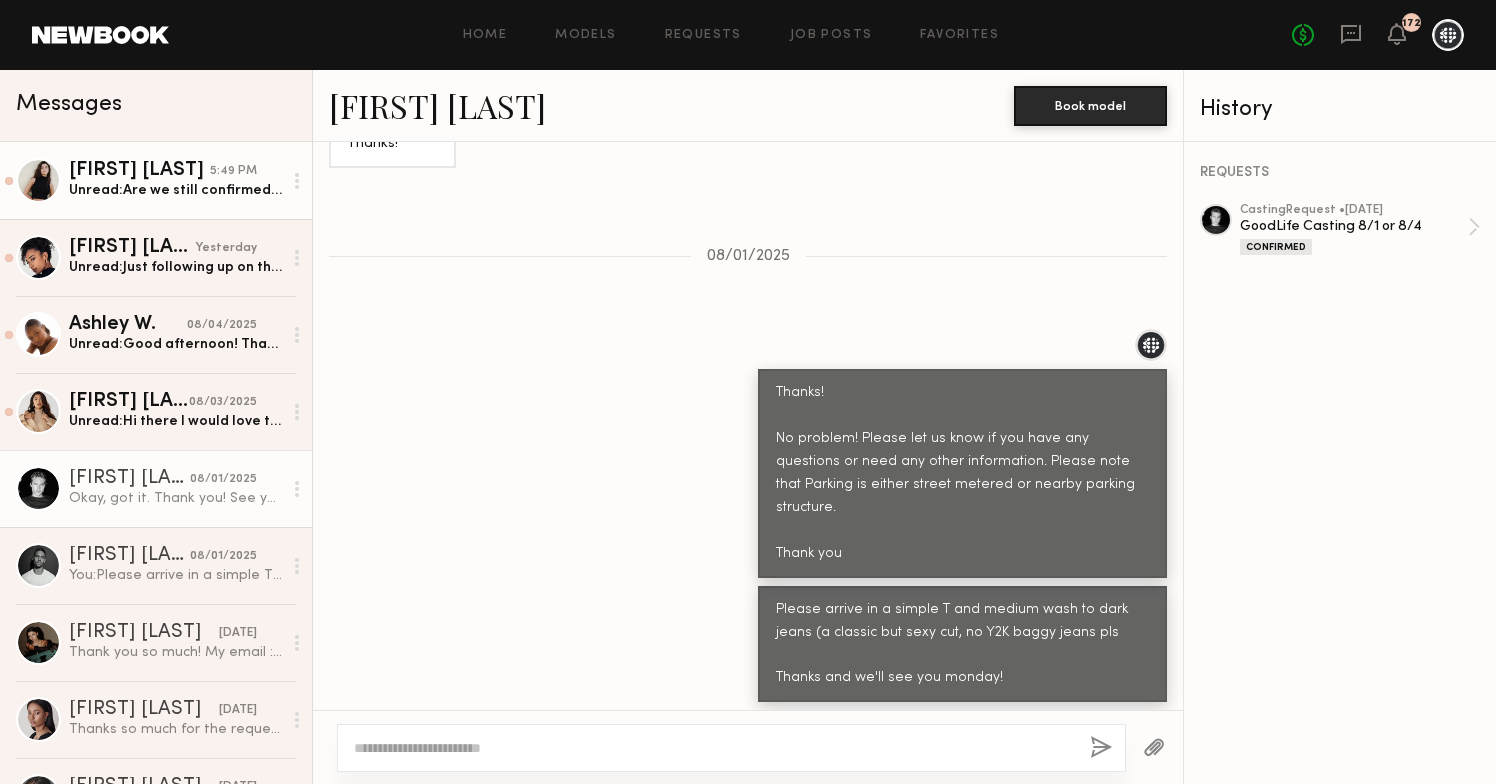 click on "Unread:  Are we still confirmed for 8/15?" 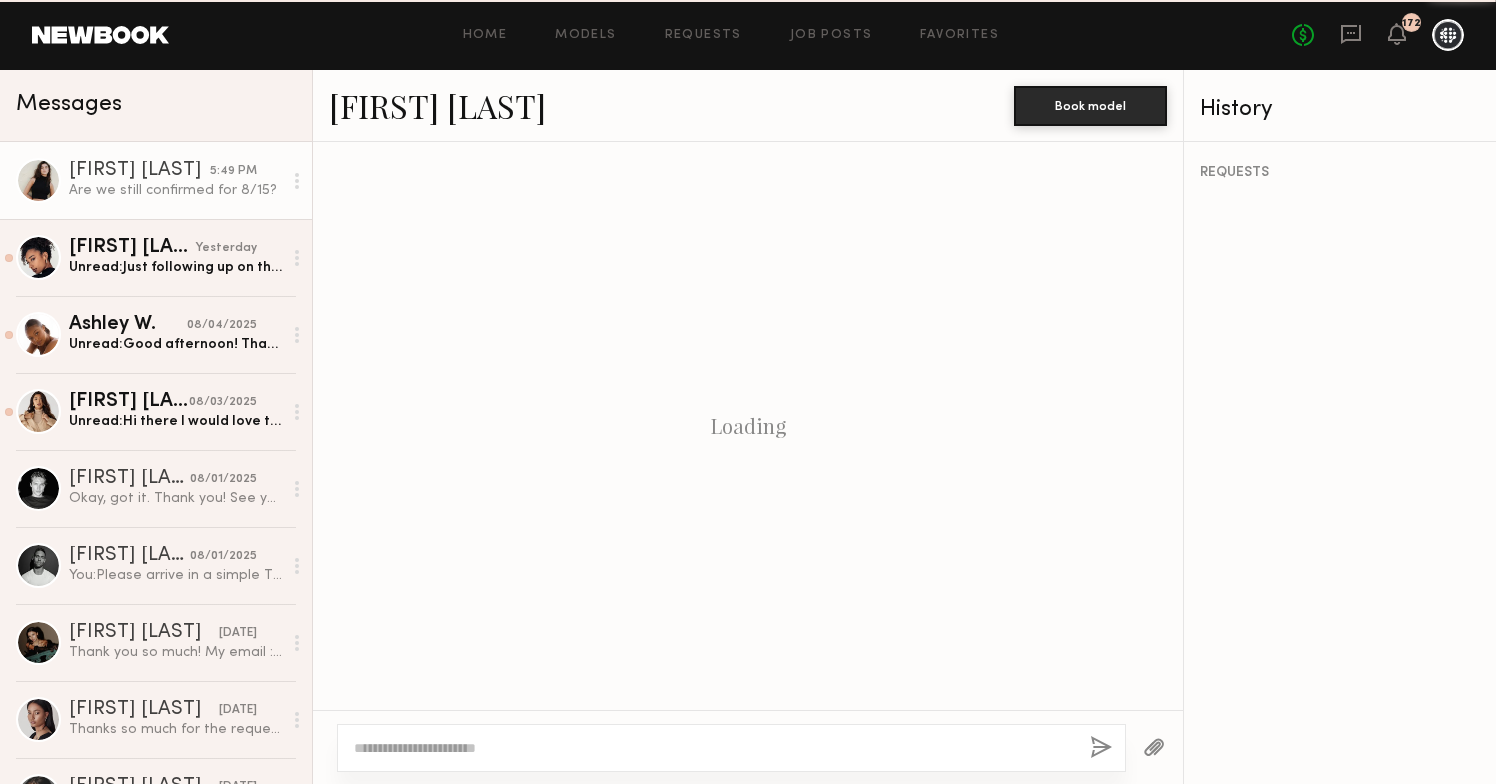 scroll, scrollTop: 1092, scrollLeft: 0, axis: vertical 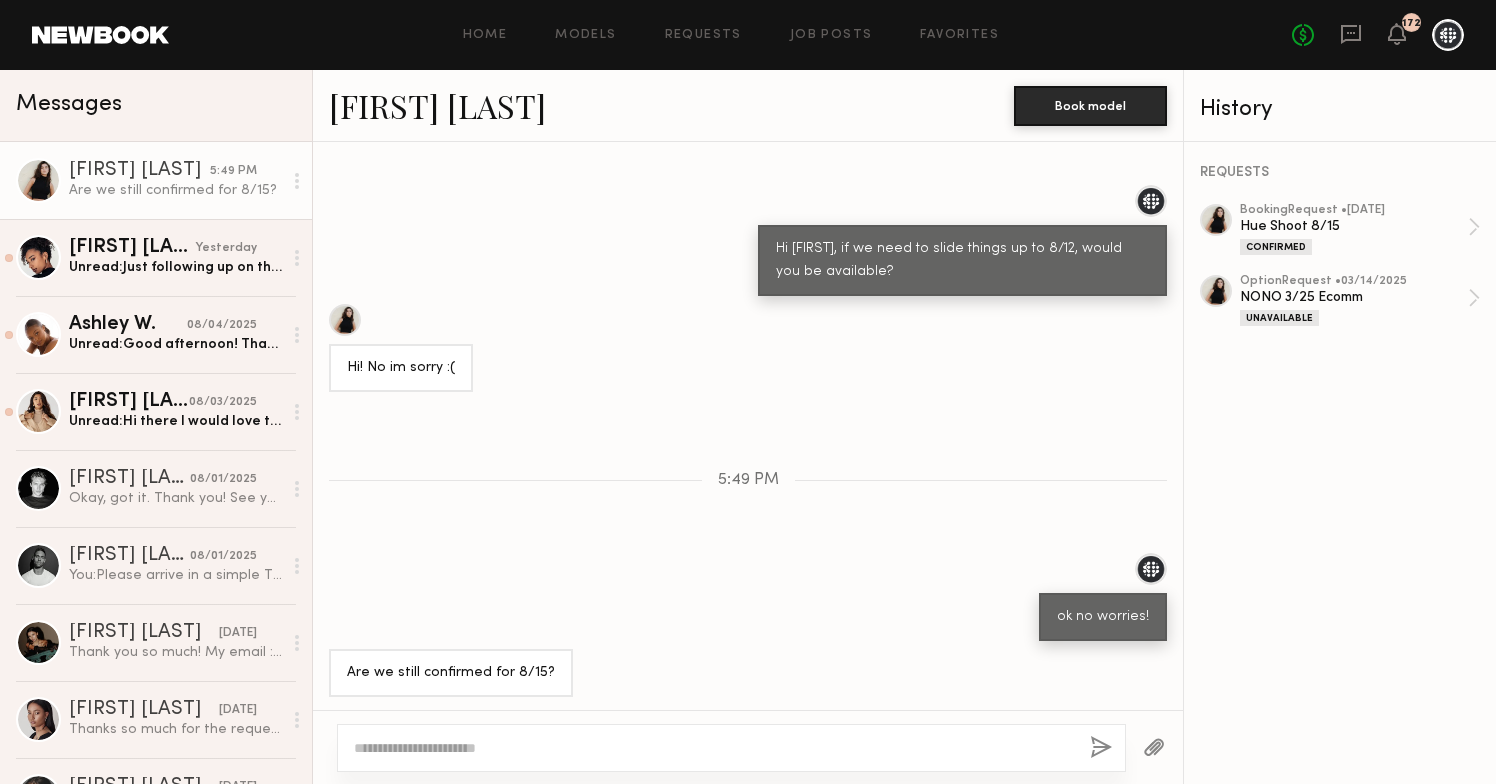 click 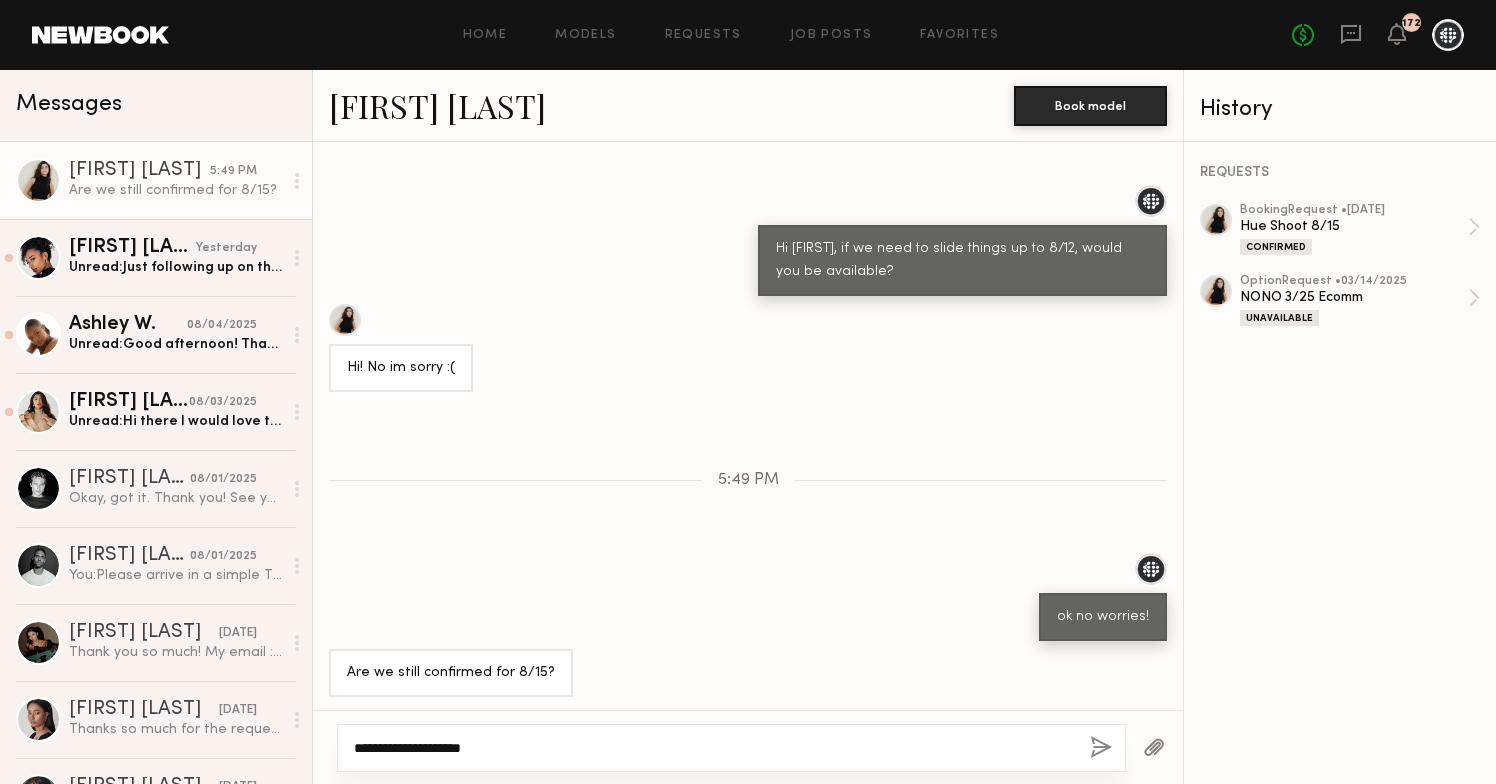 type on "**********" 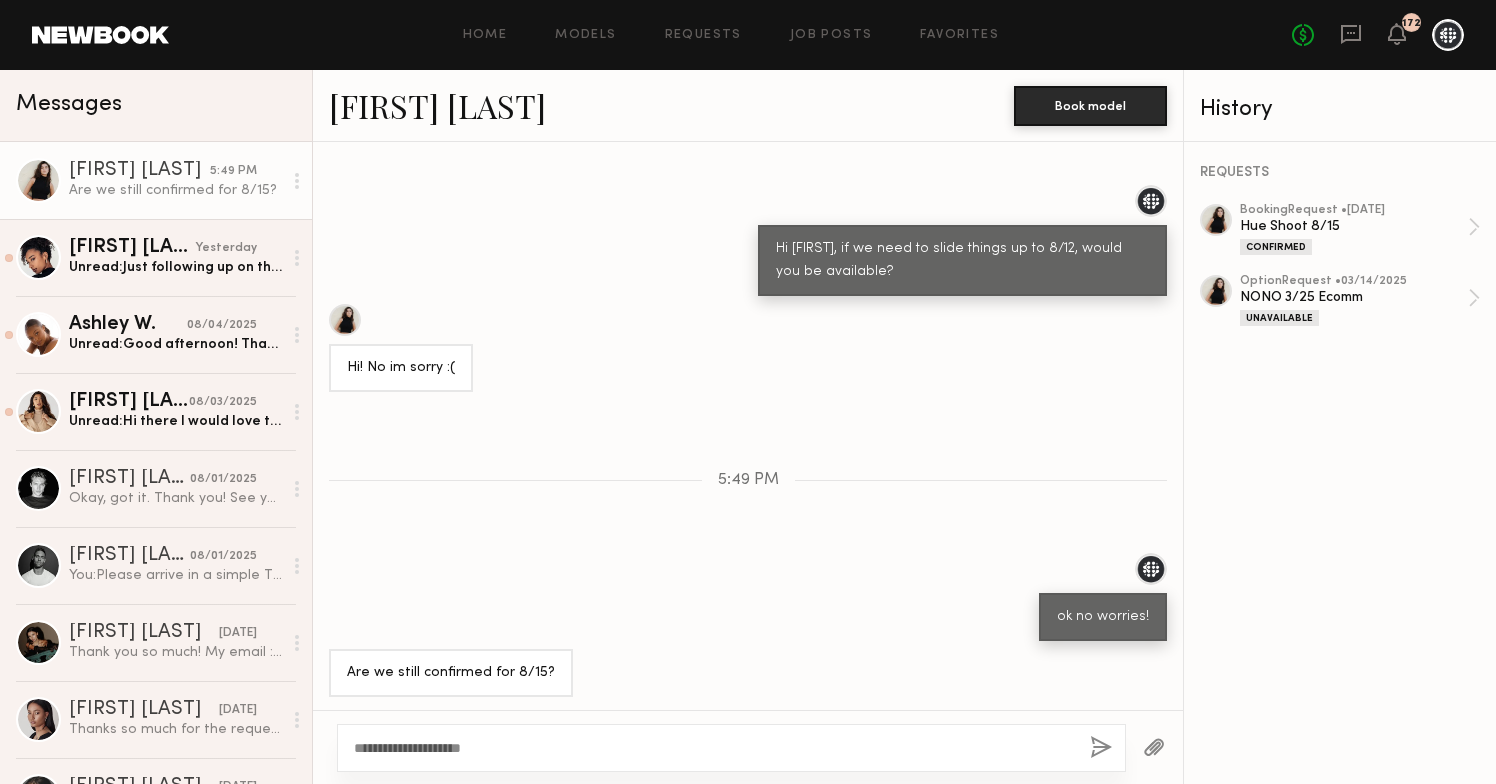 click 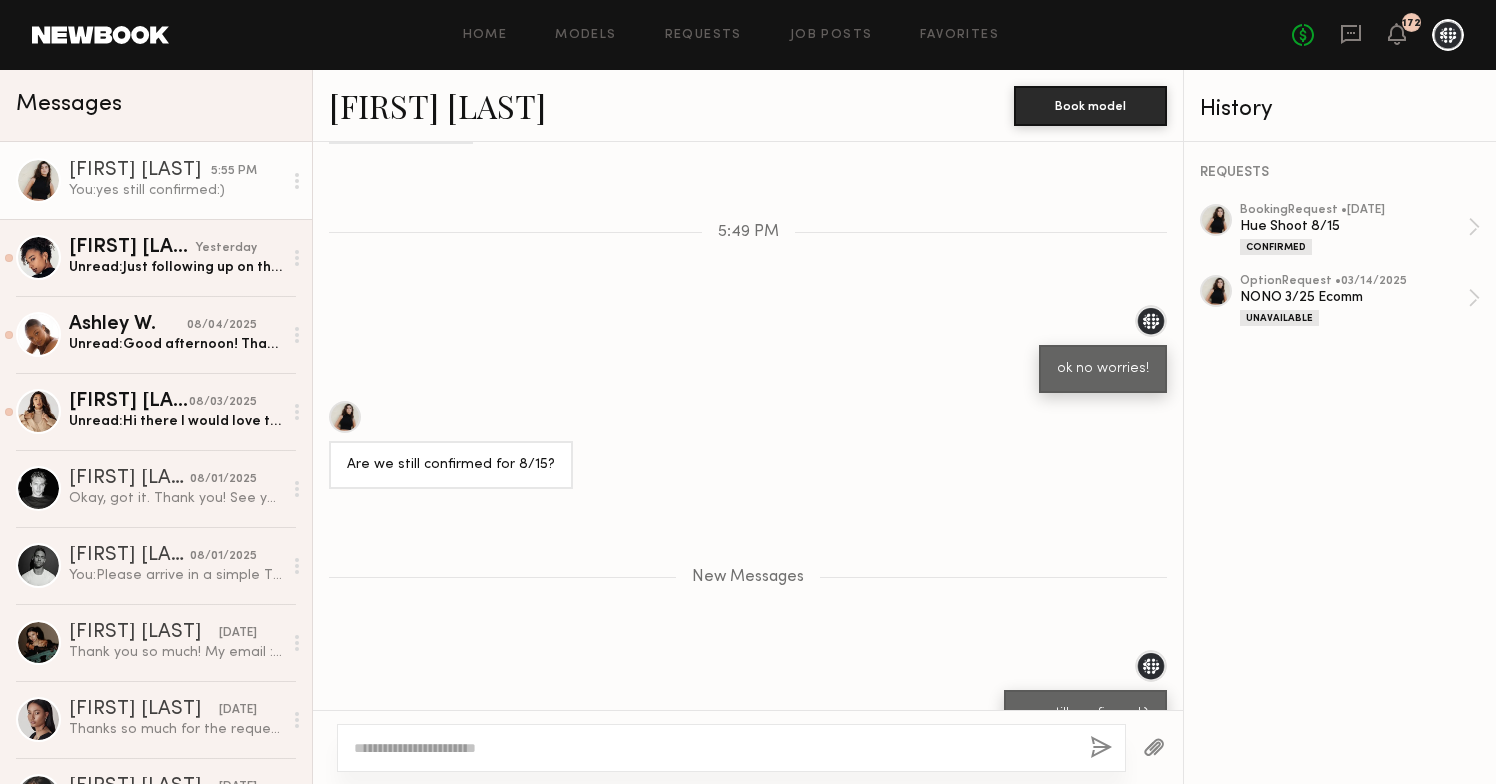 scroll, scrollTop: 1436, scrollLeft: 0, axis: vertical 